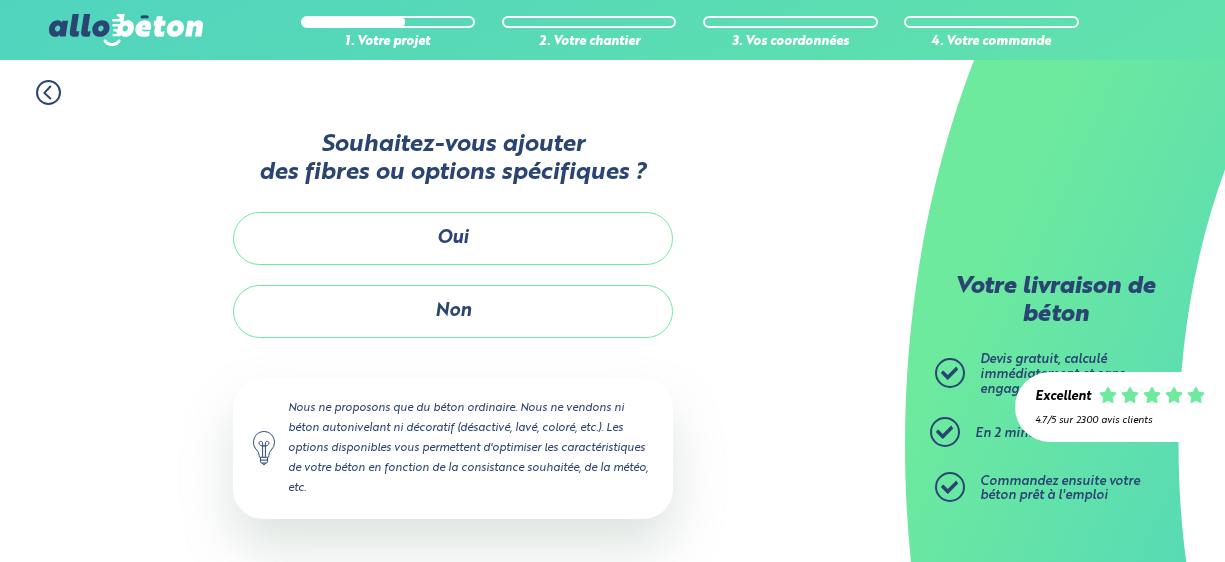 scroll, scrollTop: 0, scrollLeft: 0, axis: both 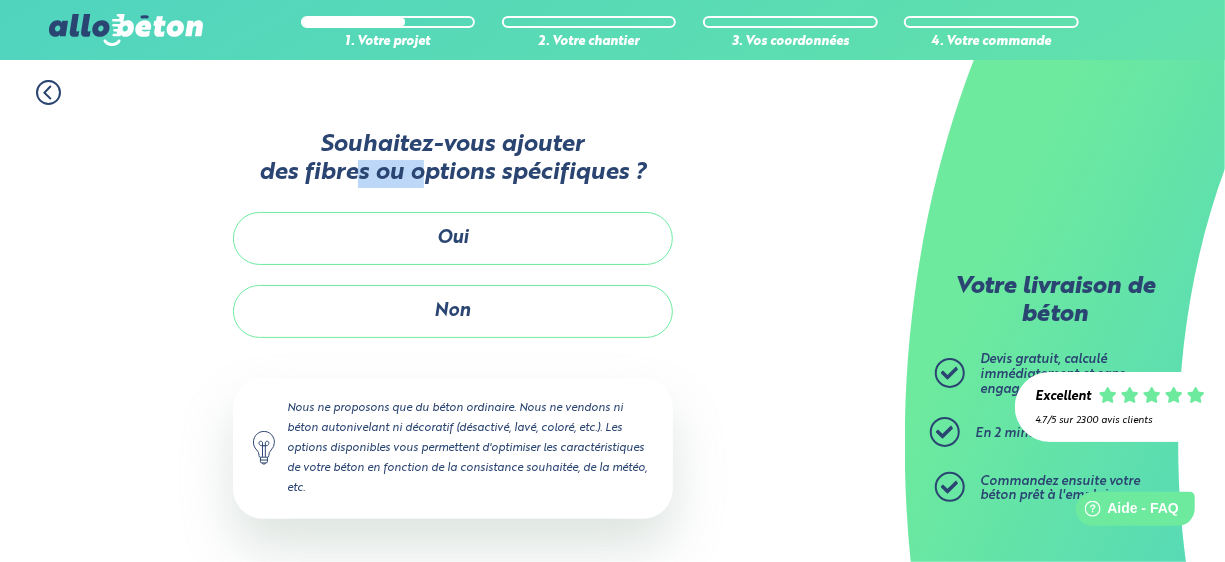 drag, startPoint x: 352, startPoint y: 156, endPoint x: 419, endPoint y: 169, distance: 68.24954 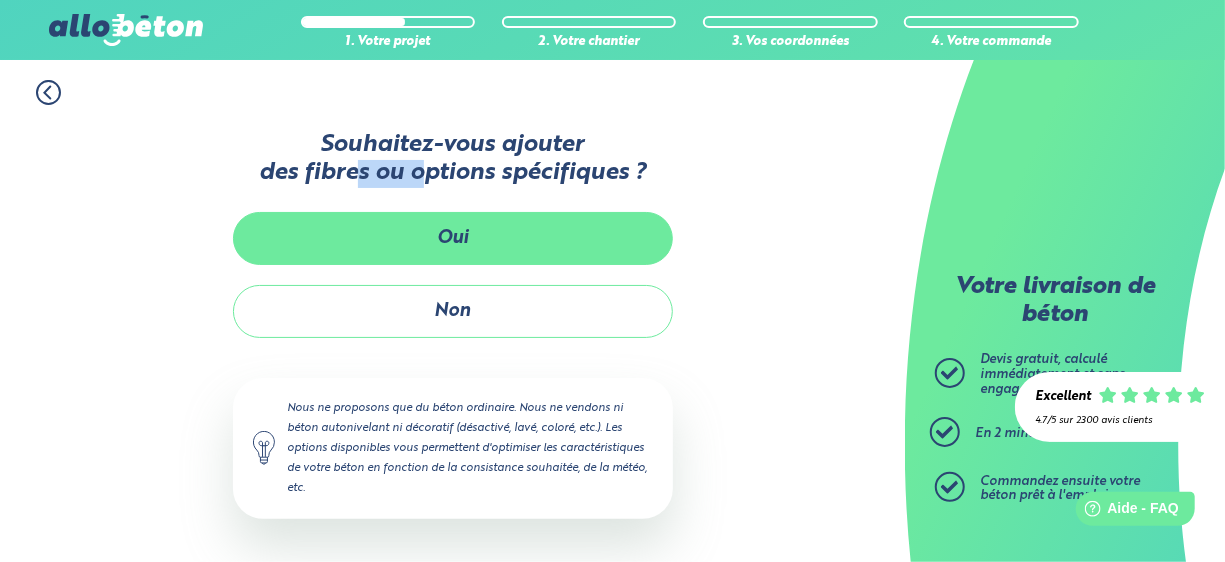 drag, startPoint x: 419, startPoint y: 169, endPoint x: 465, endPoint y: 244, distance: 87.982956 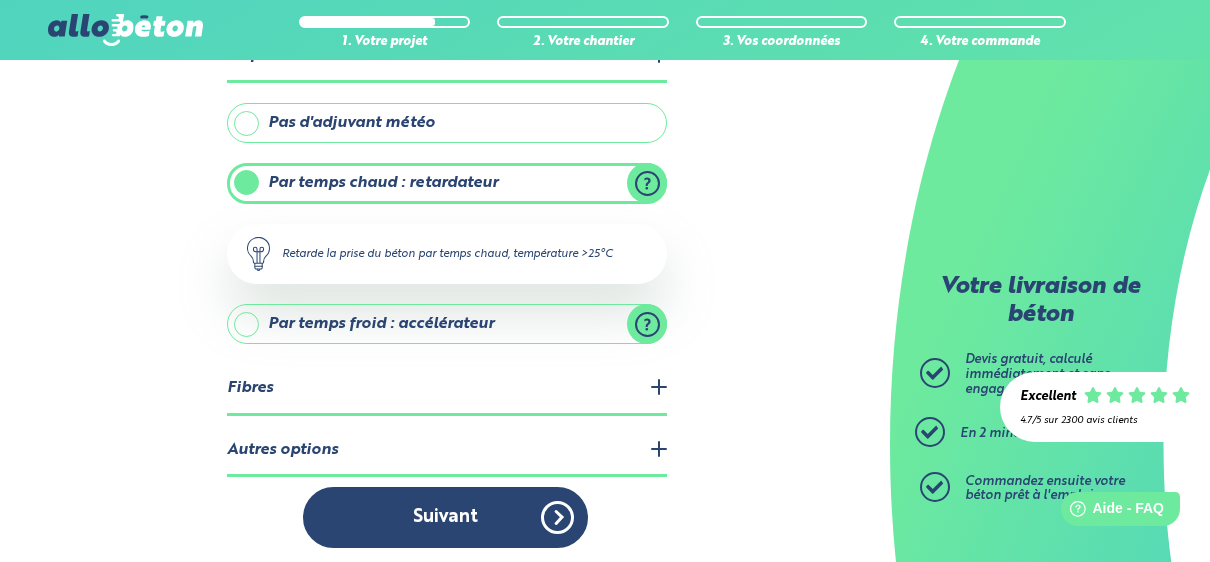 scroll, scrollTop: 502, scrollLeft: 0, axis: vertical 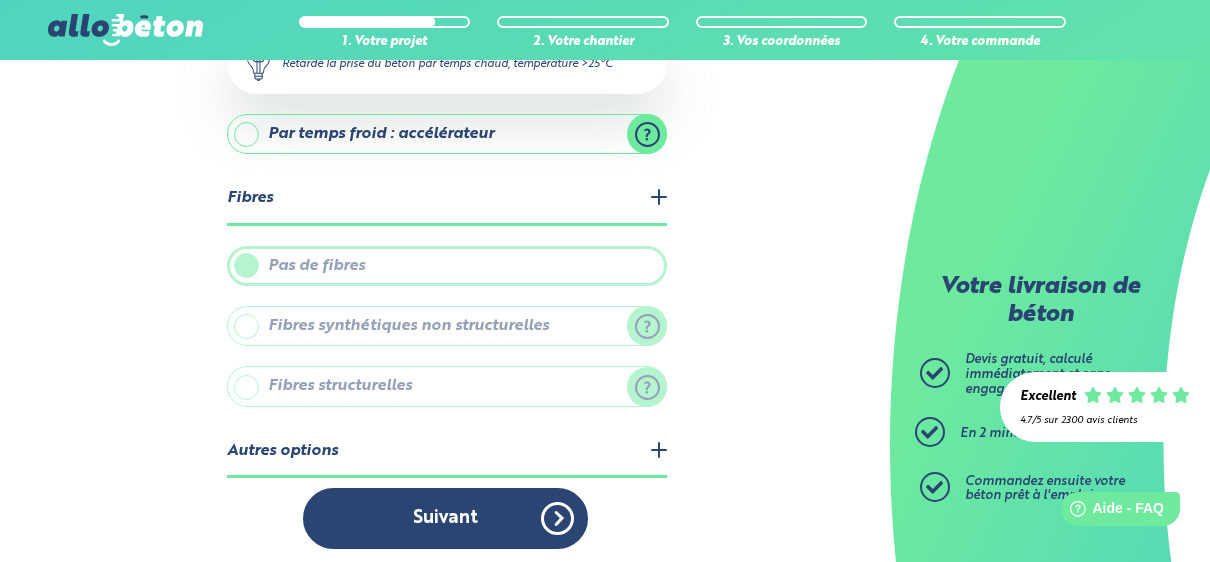 click on "Autres options" at bounding box center (447, 452) 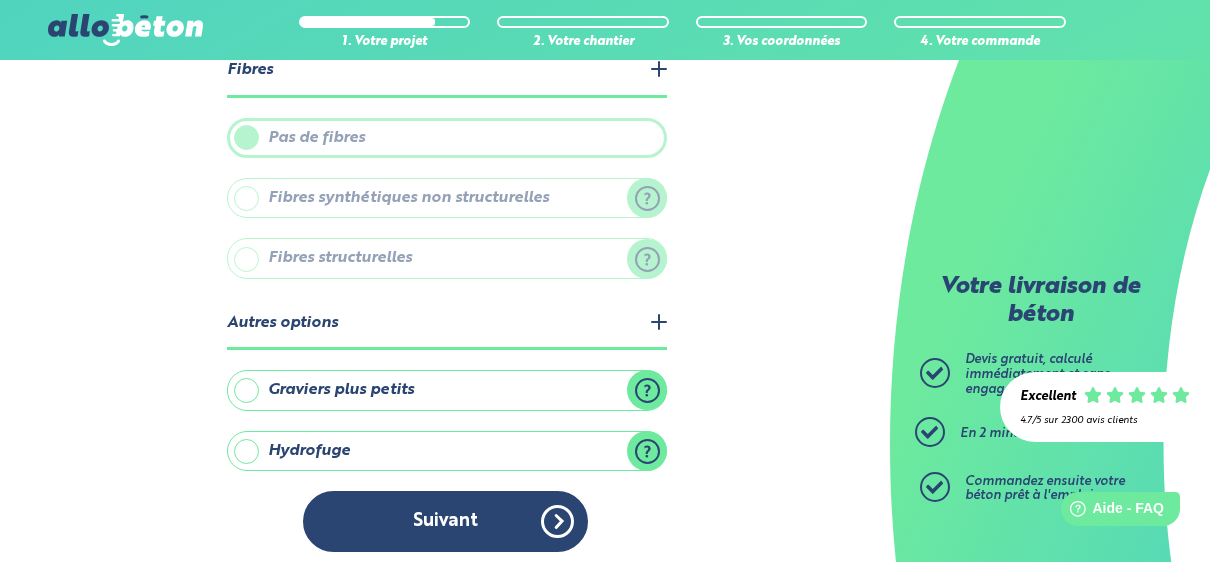 scroll, scrollTop: 821, scrollLeft: 0, axis: vertical 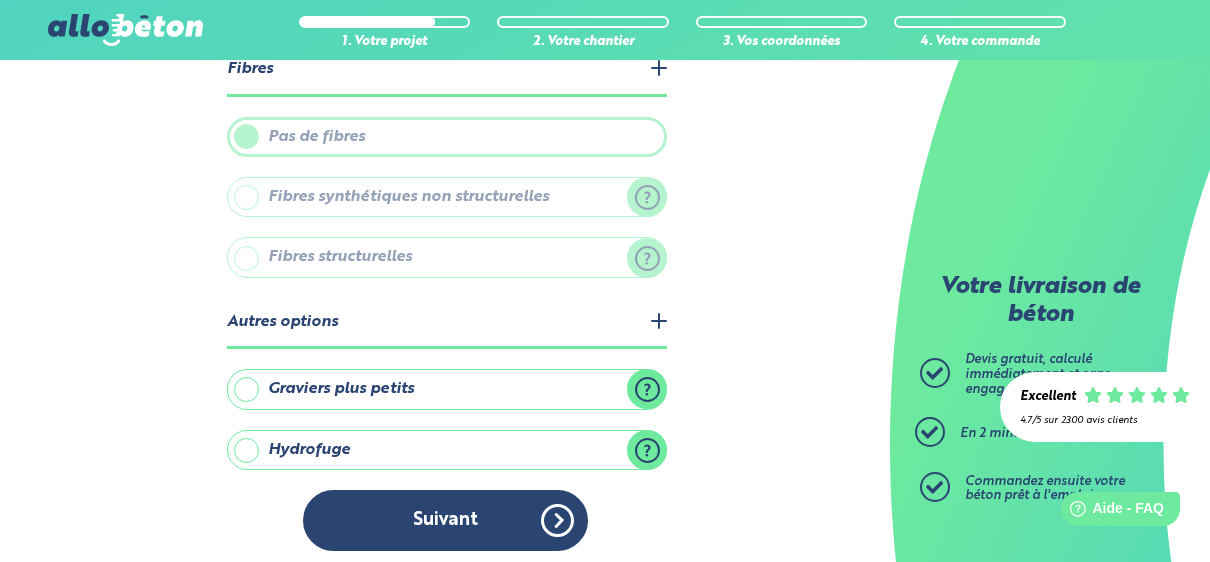 click on "Graviers plus petits" at bounding box center (447, 389) 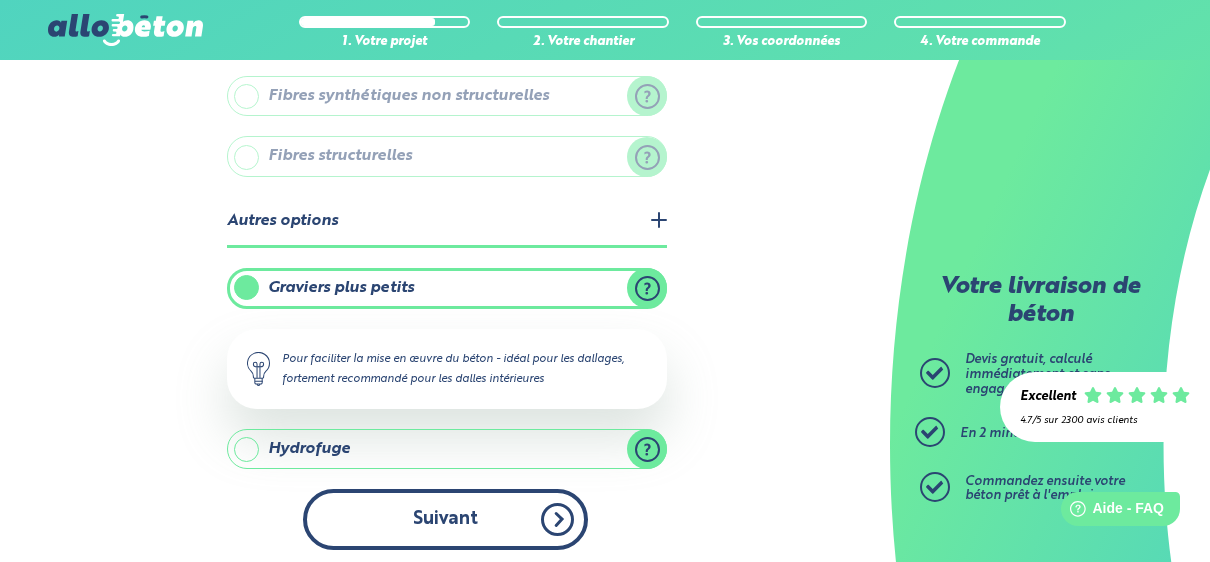 click on "Suivant" at bounding box center [445, 519] 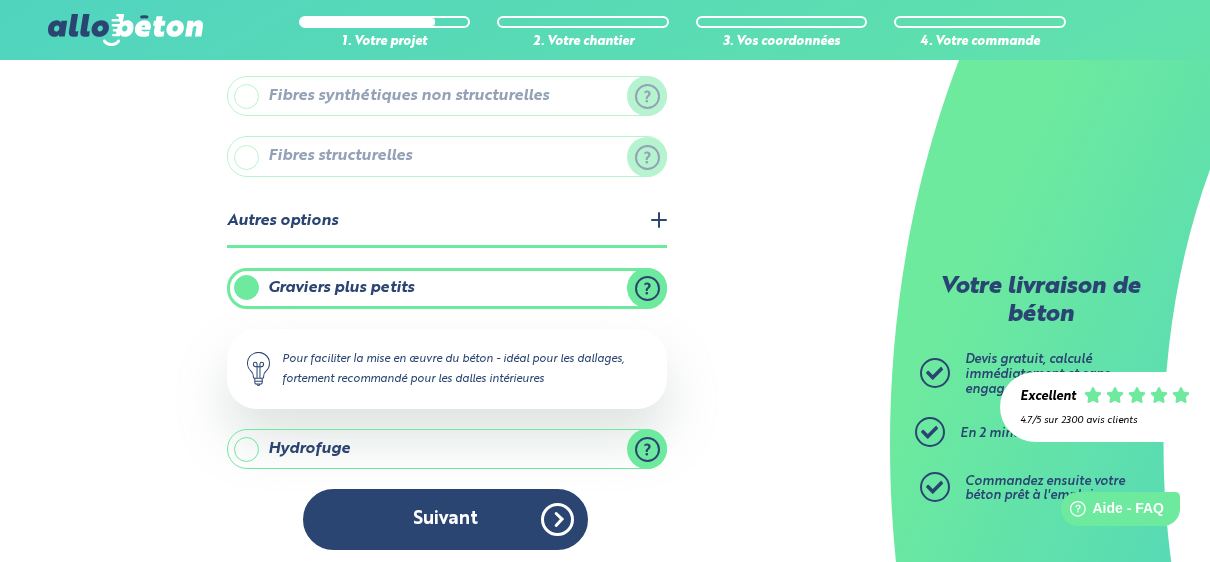 scroll, scrollTop: 495, scrollLeft: 0, axis: vertical 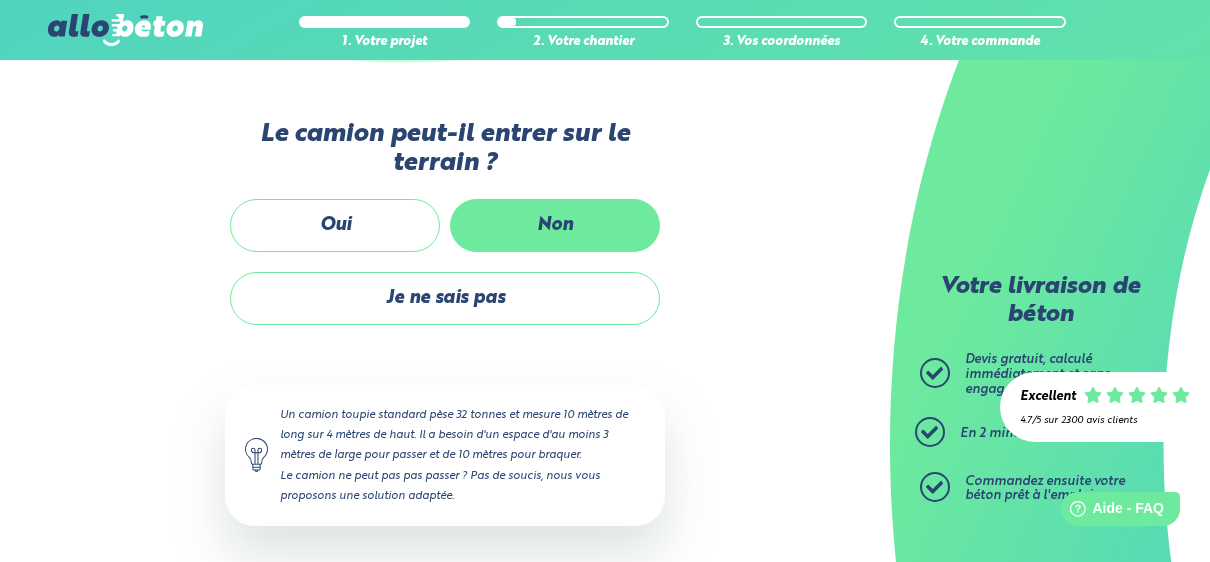 click on "Non" at bounding box center (555, 225) 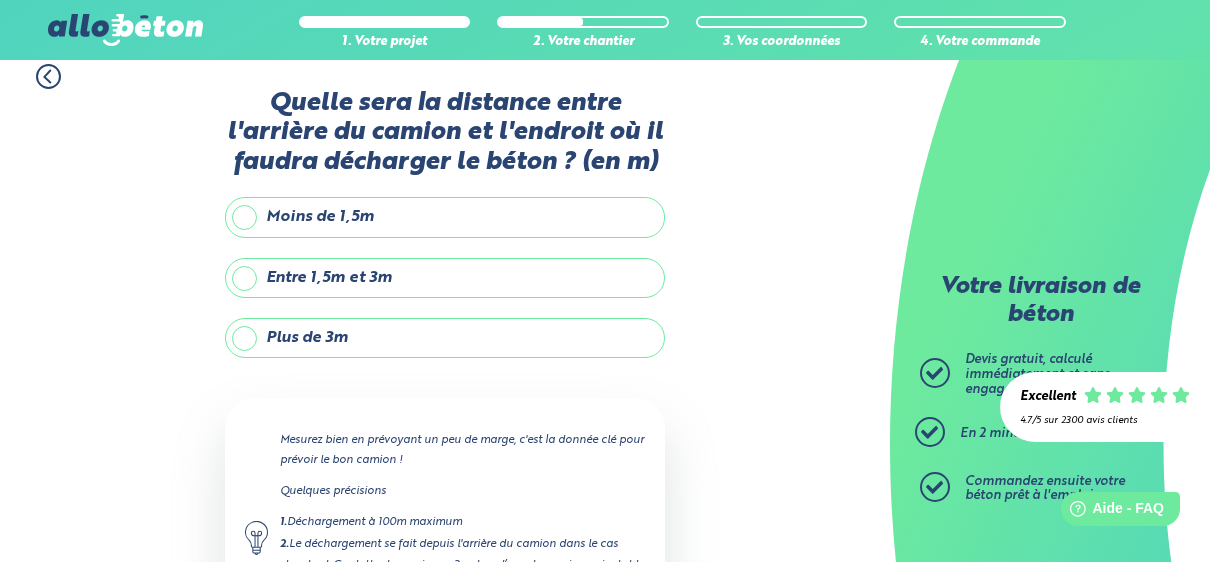 scroll, scrollTop: 0, scrollLeft: 0, axis: both 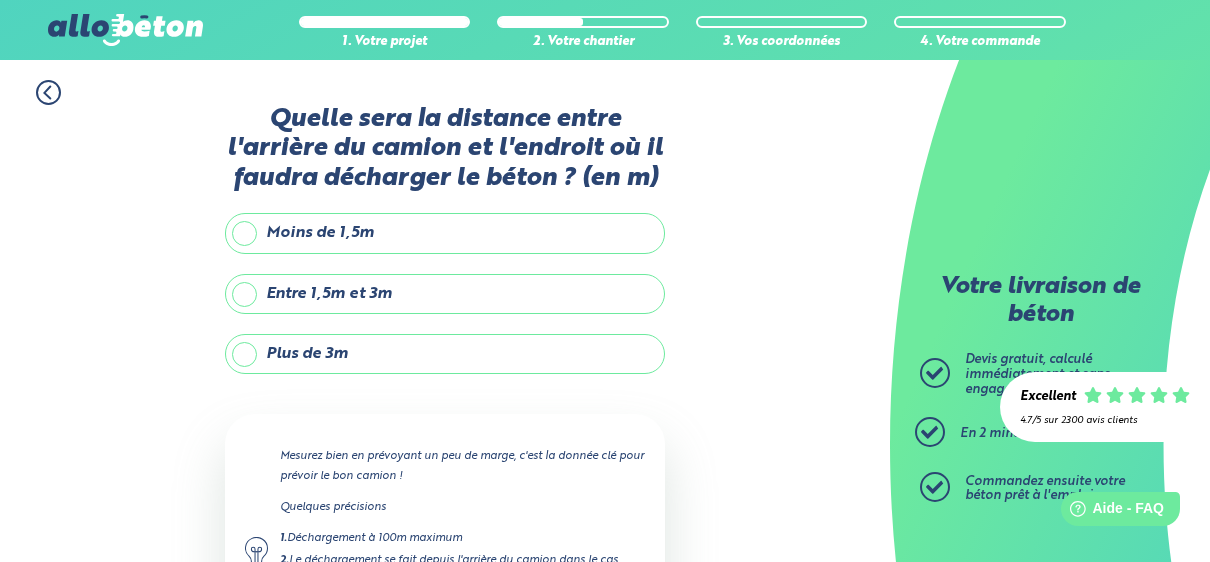 click on "Plus de 3m" at bounding box center [445, 354] 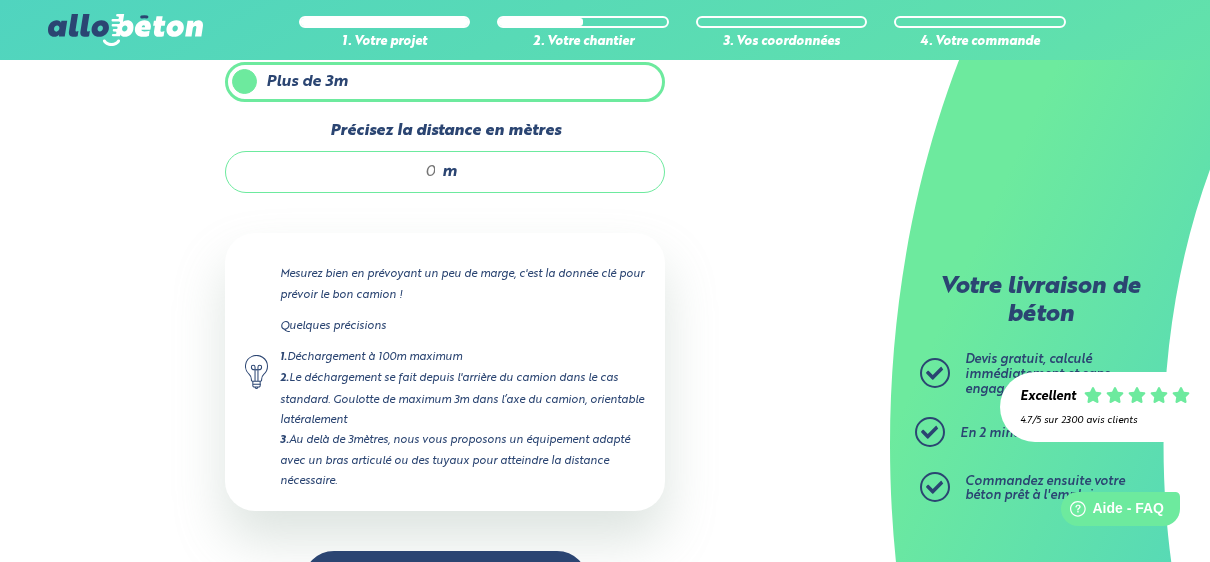 scroll, scrollTop: 300, scrollLeft: 0, axis: vertical 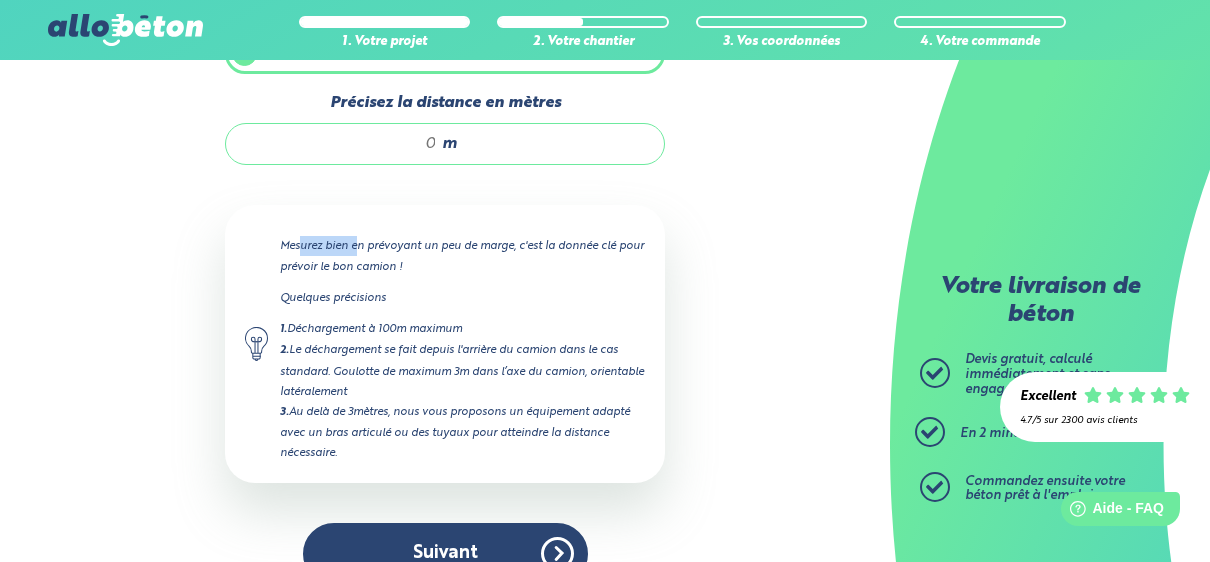 drag, startPoint x: 299, startPoint y: 250, endPoint x: 358, endPoint y: 247, distance: 59.07622 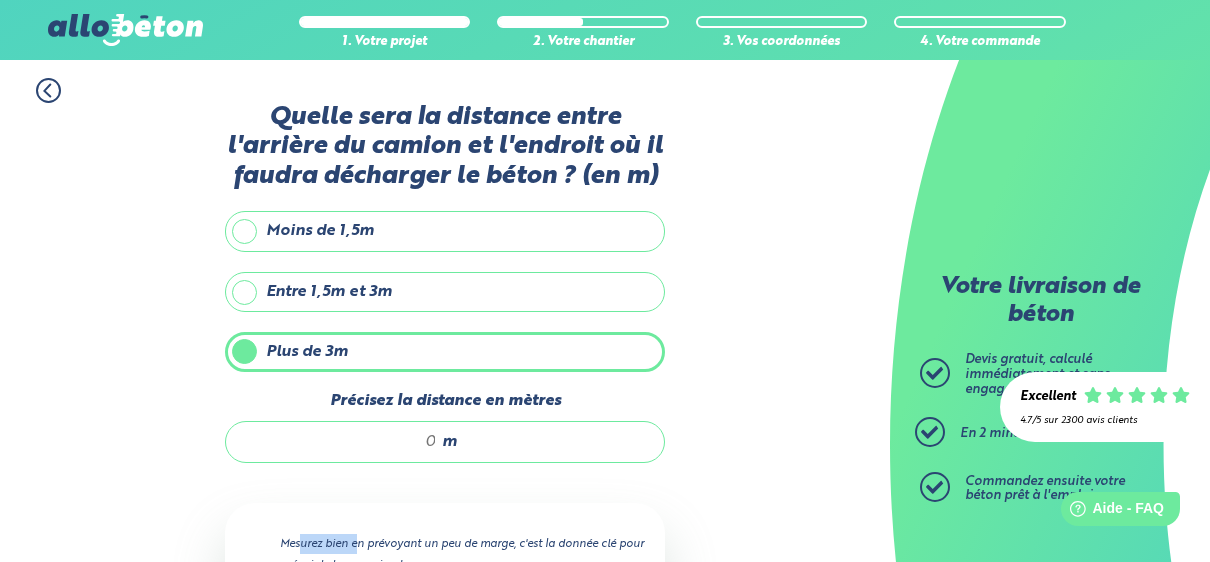 scroll, scrollTop: 0, scrollLeft: 0, axis: both 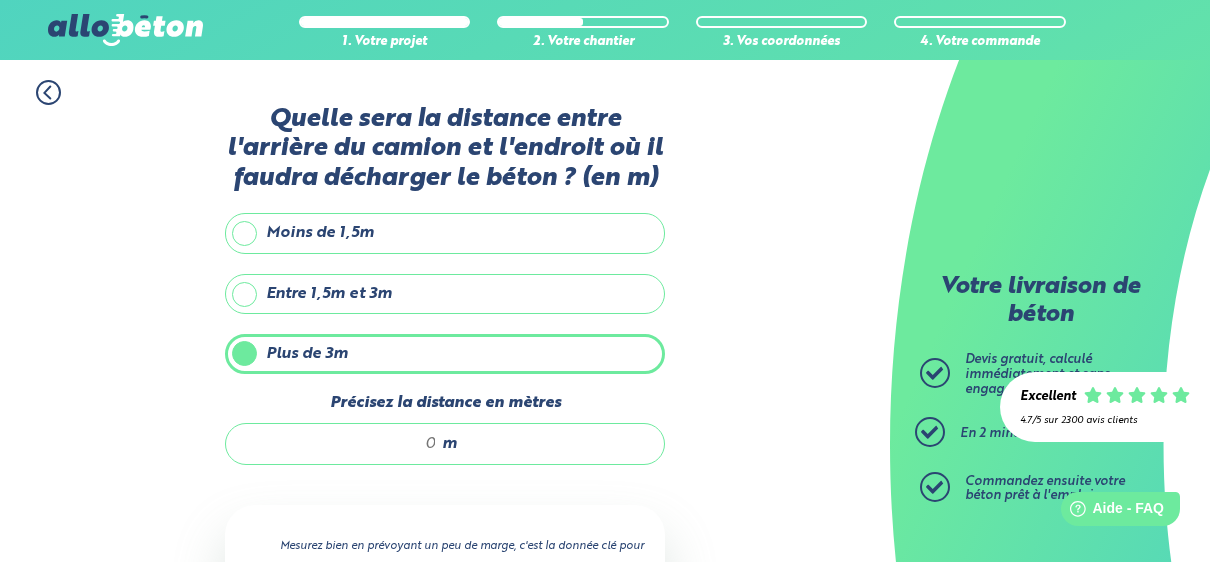 click on "Précisez la distance en mètres" at bounding box center (341, 444) 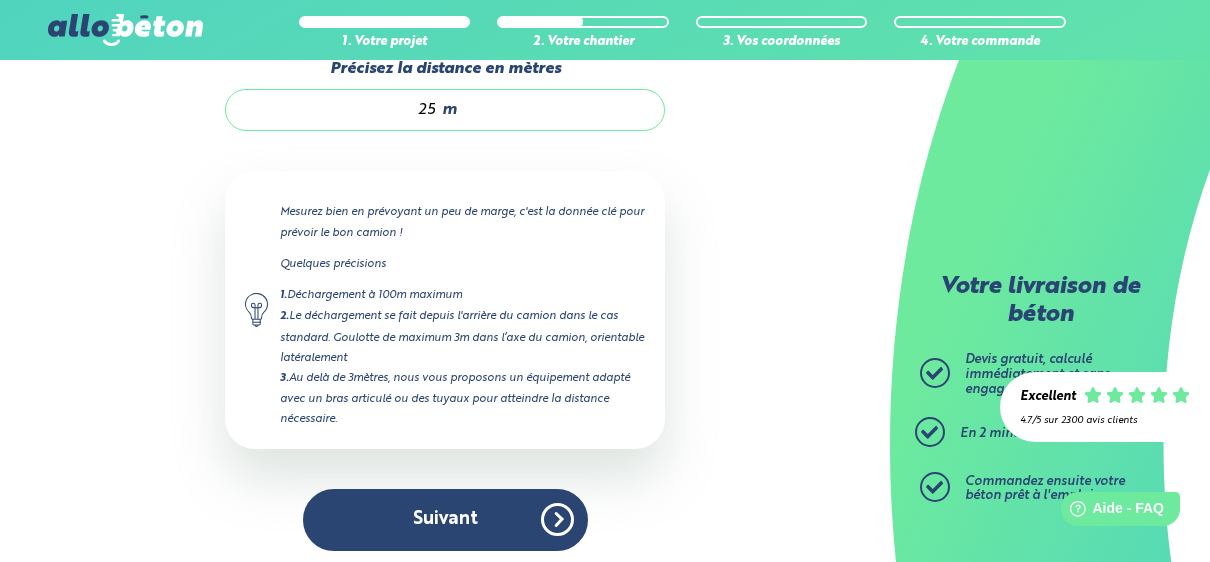 scroll, scrollTop: 336, scrollLeft: 0, axis: vertical 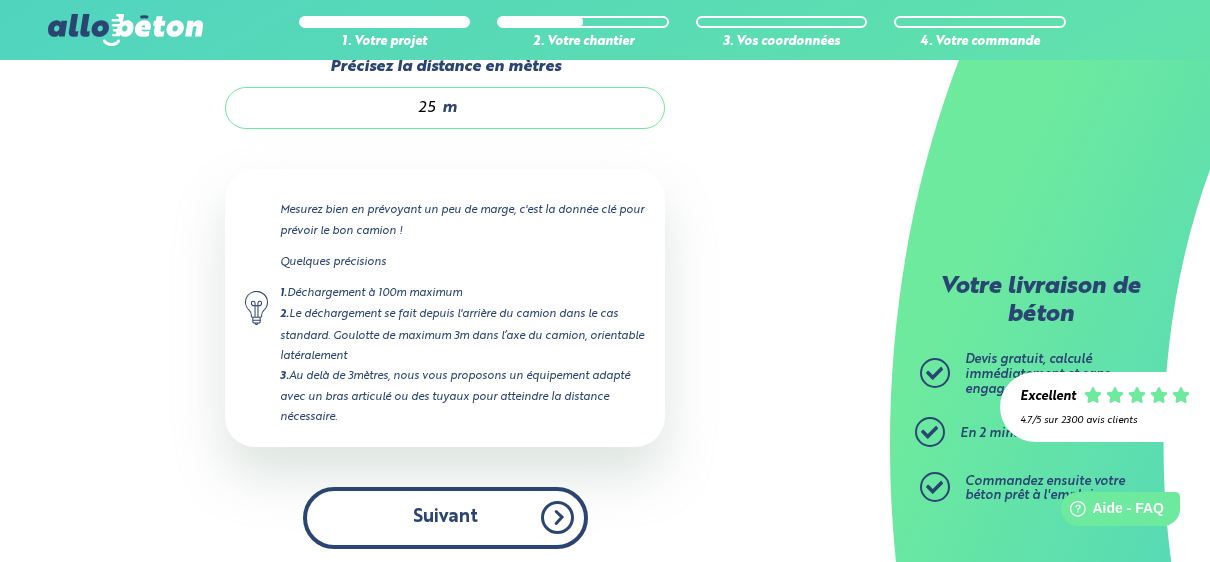 type on "25" 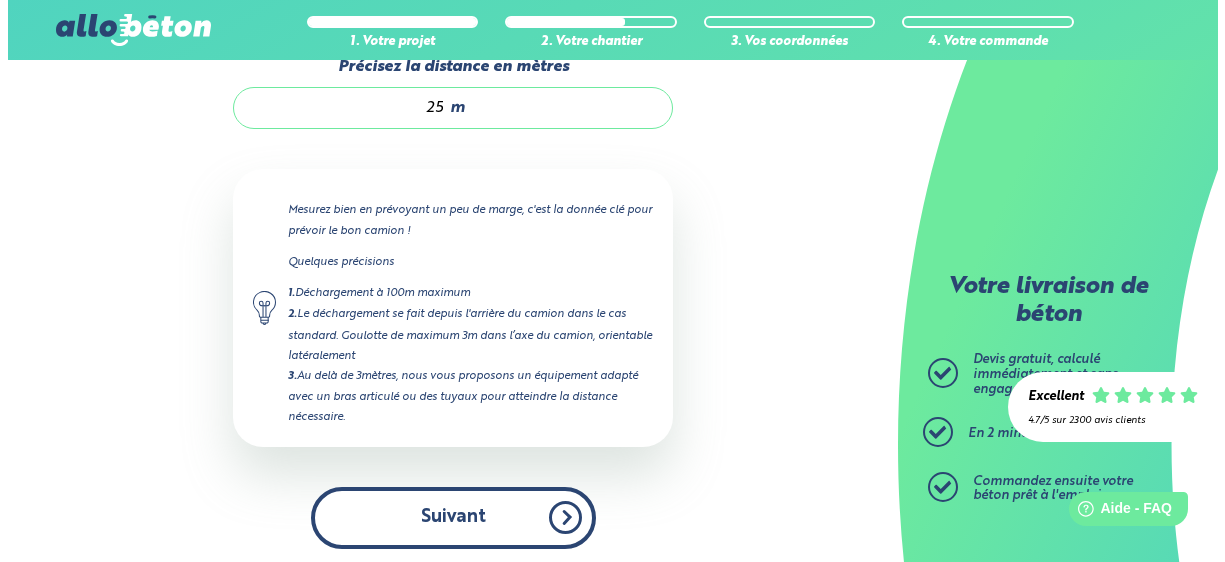 scroll, scrollTop: 0, scrollLeft: 0, axis: both 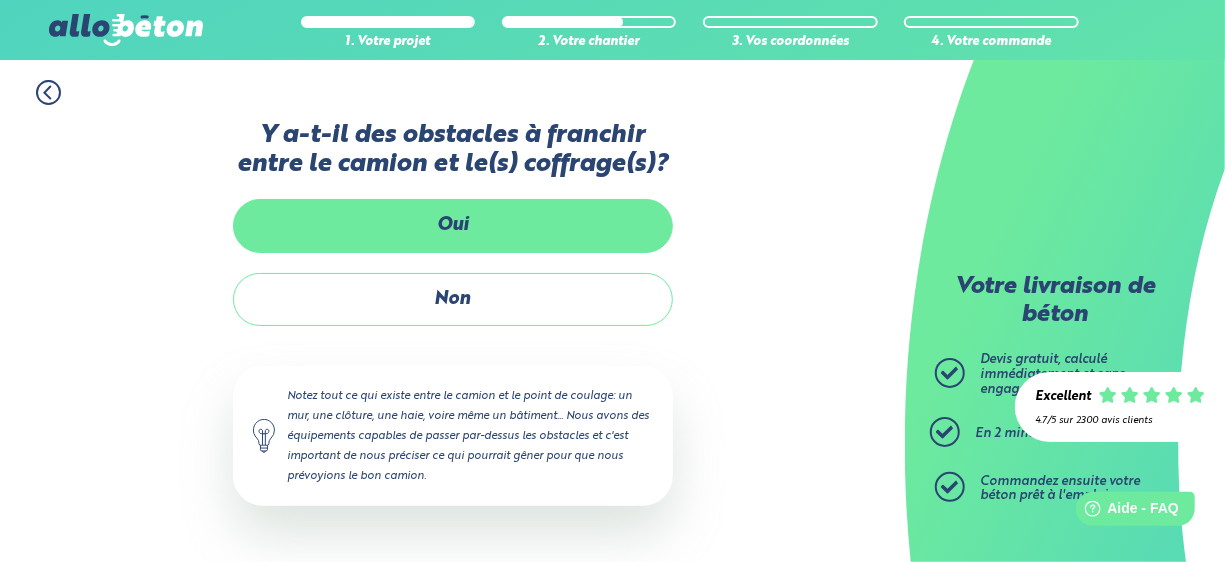 click on "Oui" at bounding box center (453, 225) 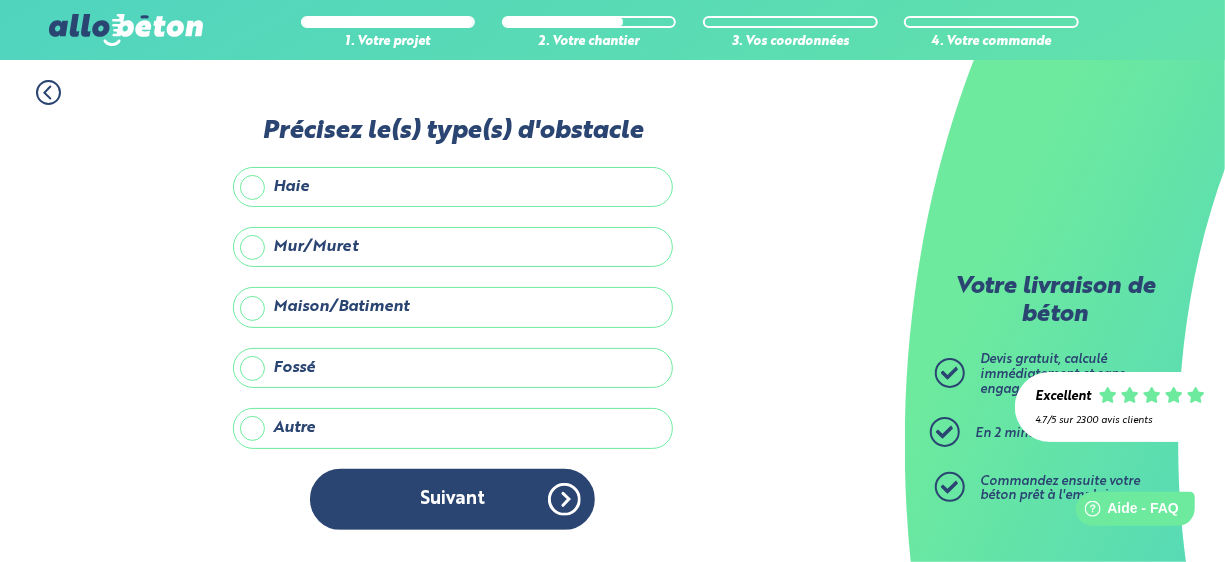 click on "Maison/Batiment" at bounding box center [453, 307] 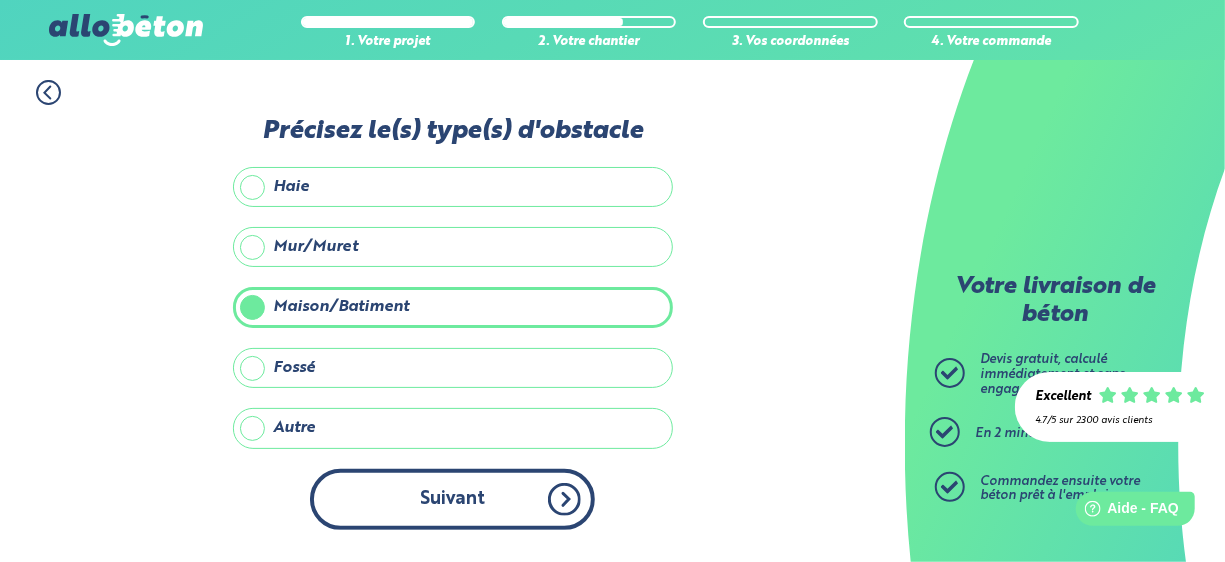 click on "Suivant" at bounding box center (452, 499) 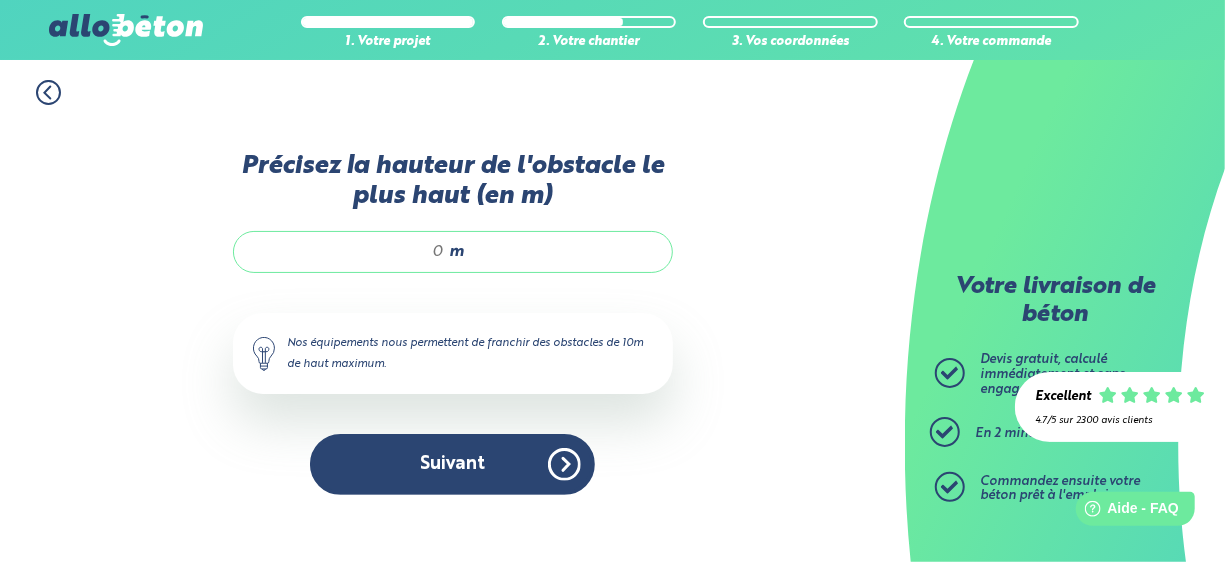 scroll, scrollTop: 193, scrollLeft: 0, axis: vertical 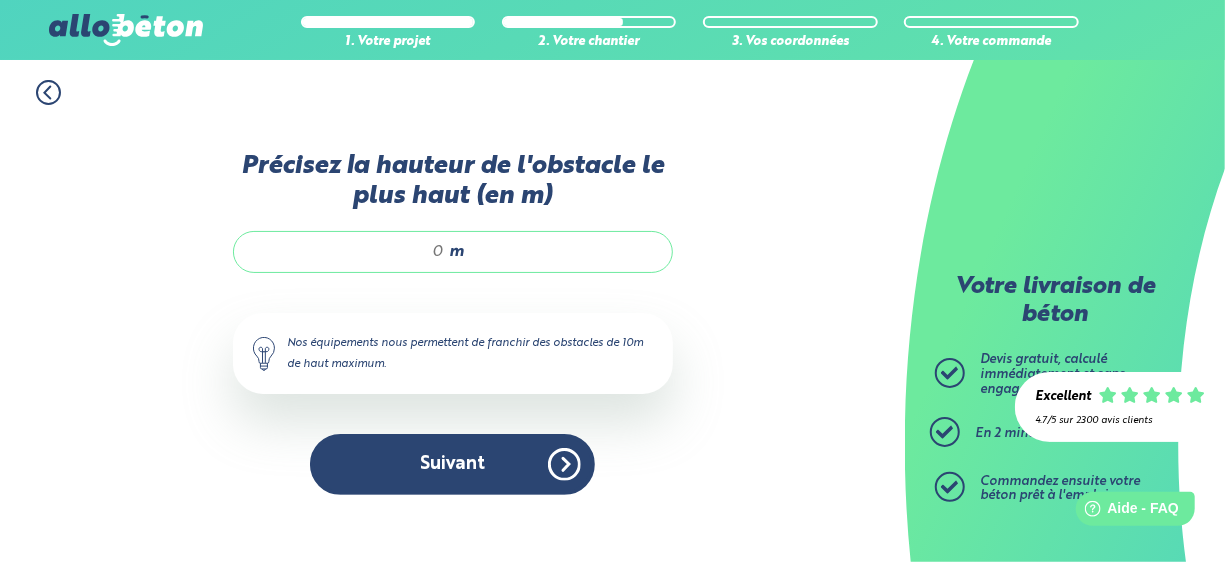 click on "Précisez la hauteur de l'obstacle le plus haut (en m)" at bounding box center (349, 252) 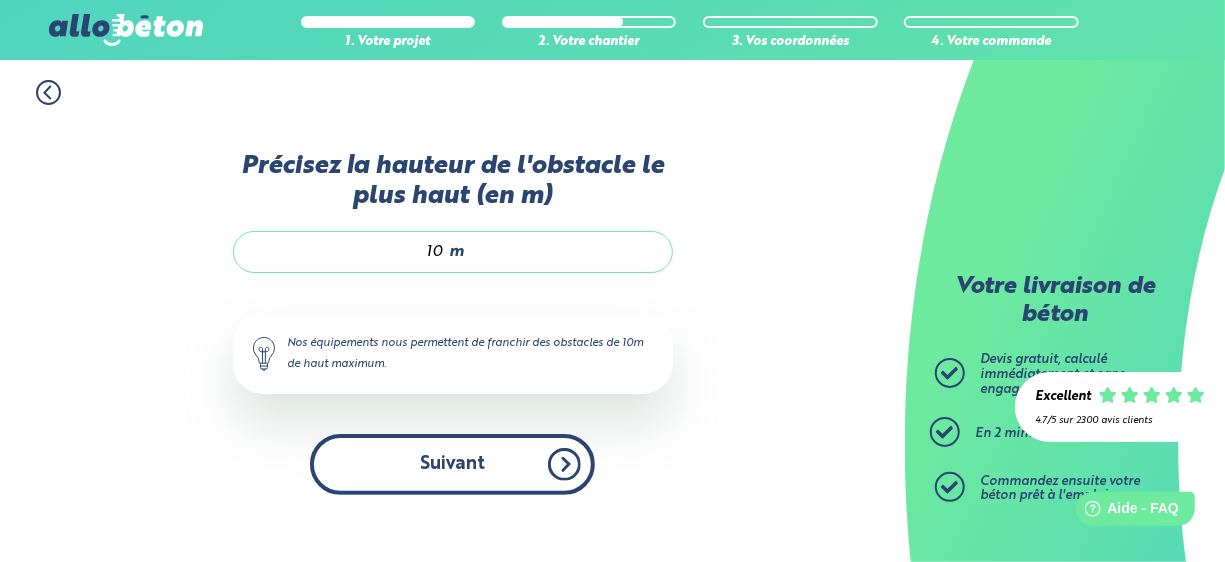 type on "10" 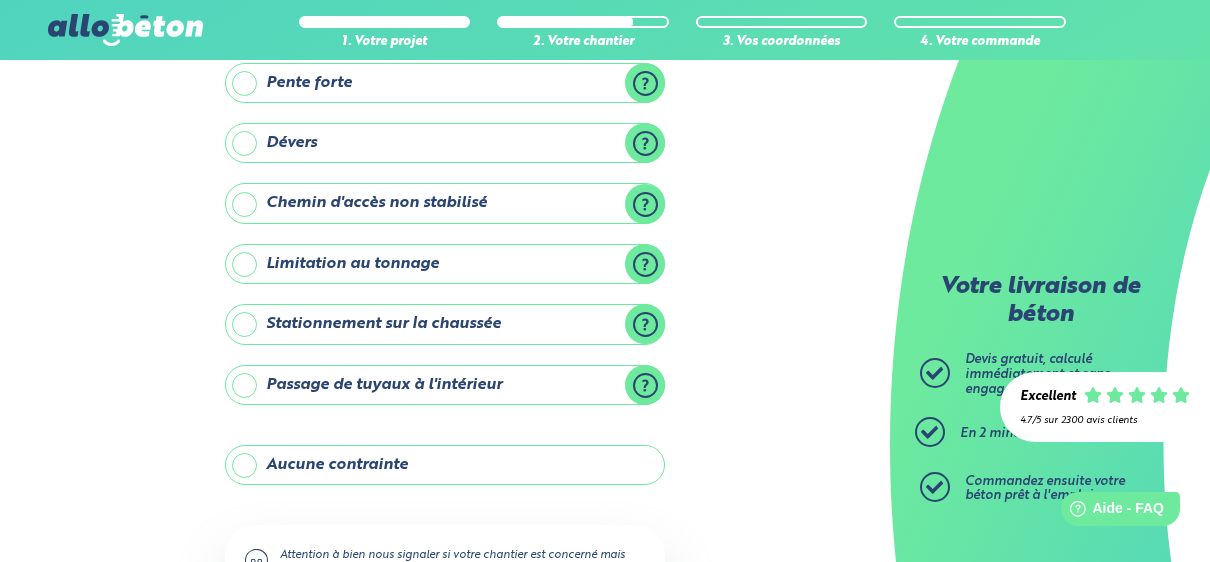 scroll, scrollTop: 300, scrollLeft: 0, axis: vertical 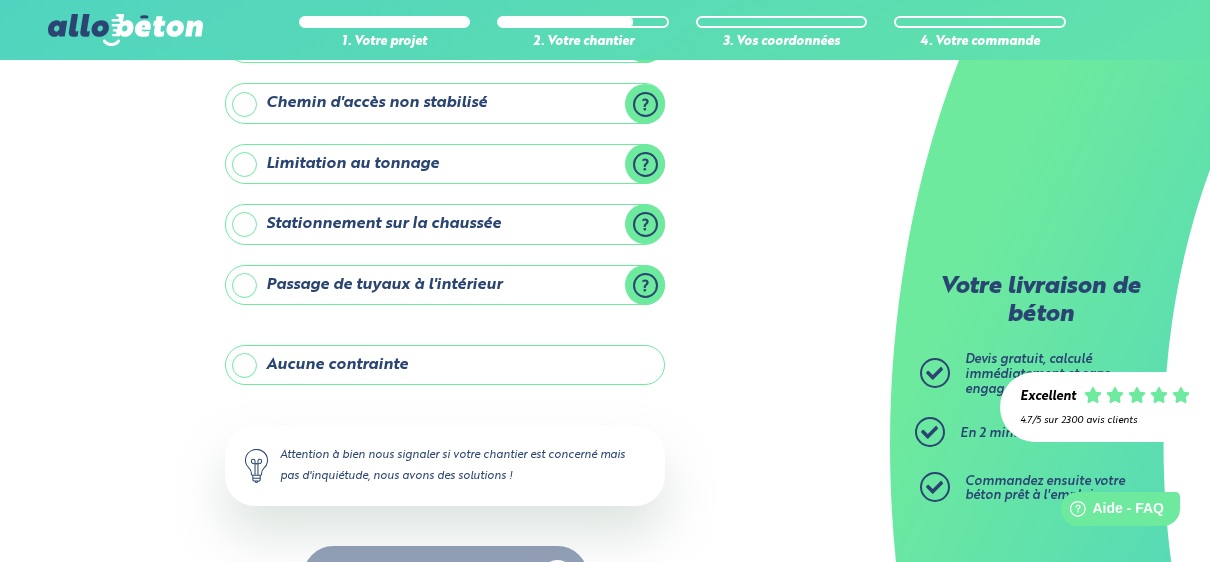 click on "Aucune contrainte" at bounding box center (445, 365) 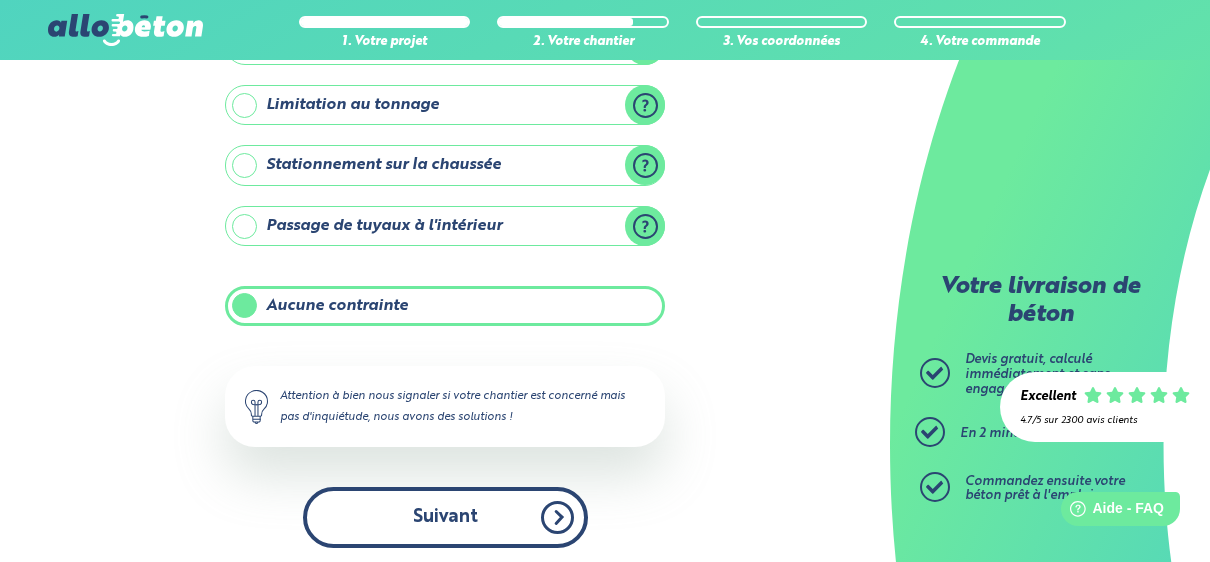 click on "Suivant" at bounding box center (445, 517) 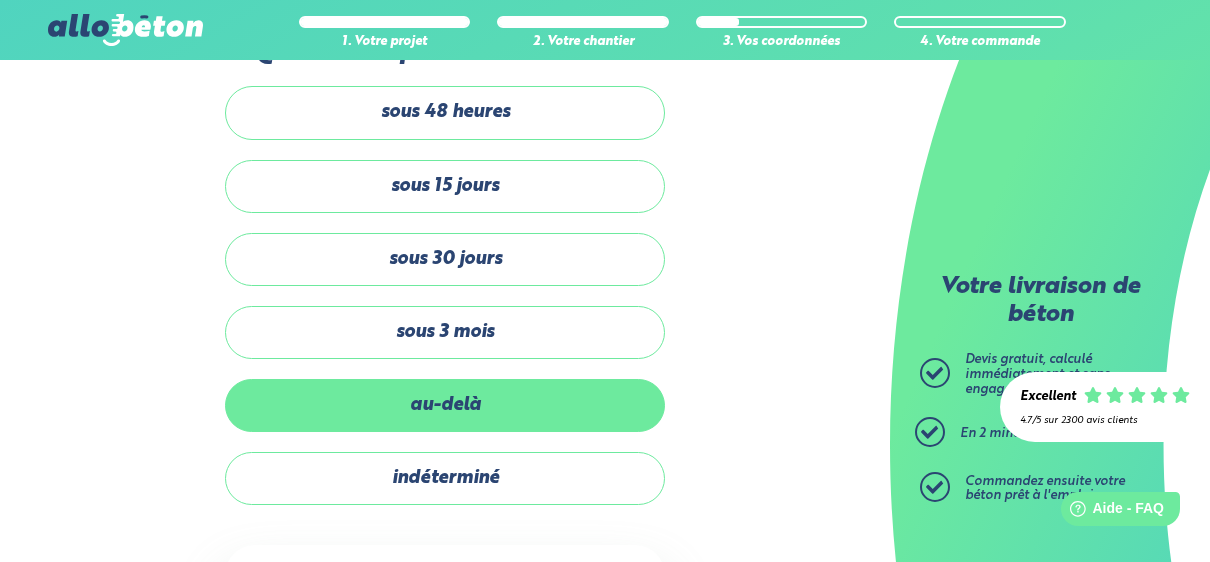 scroll, scrollTop: 100, scrollLeft: 0, axis: vertical 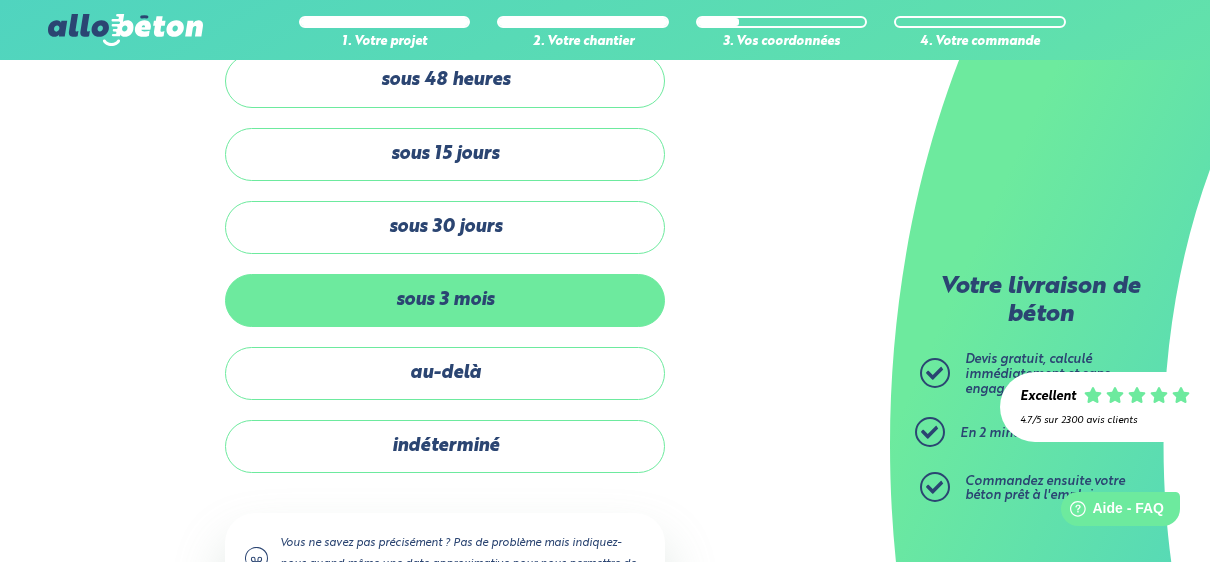 click on "sous 3 mois" at bounding box center (445, 300) 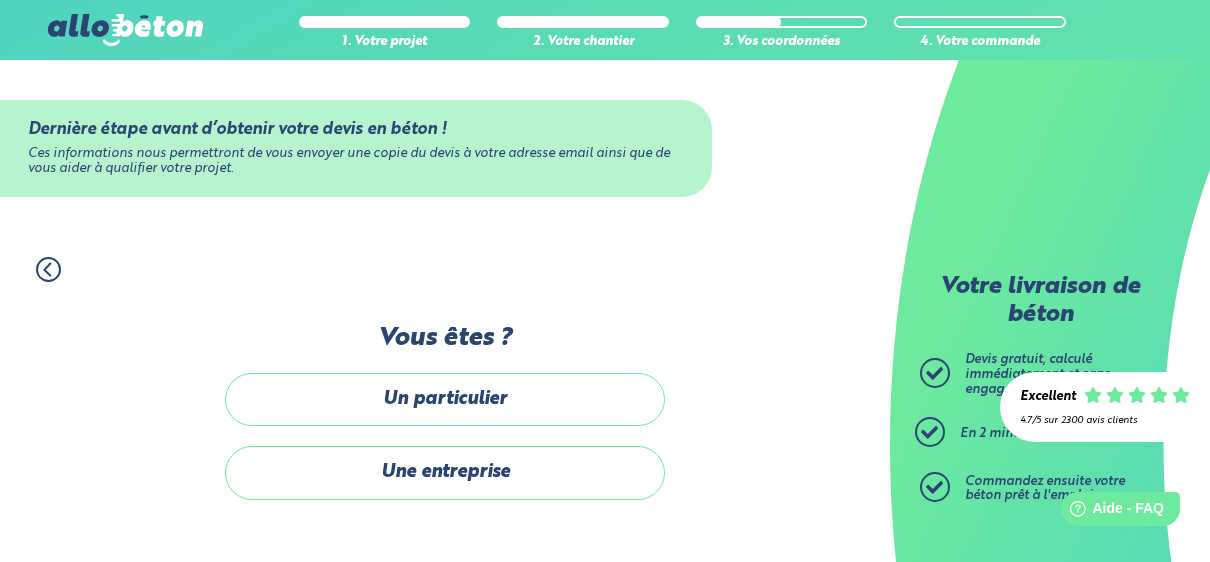 scroll, scrollTop: 0, scrollLeft: 0, axis: both 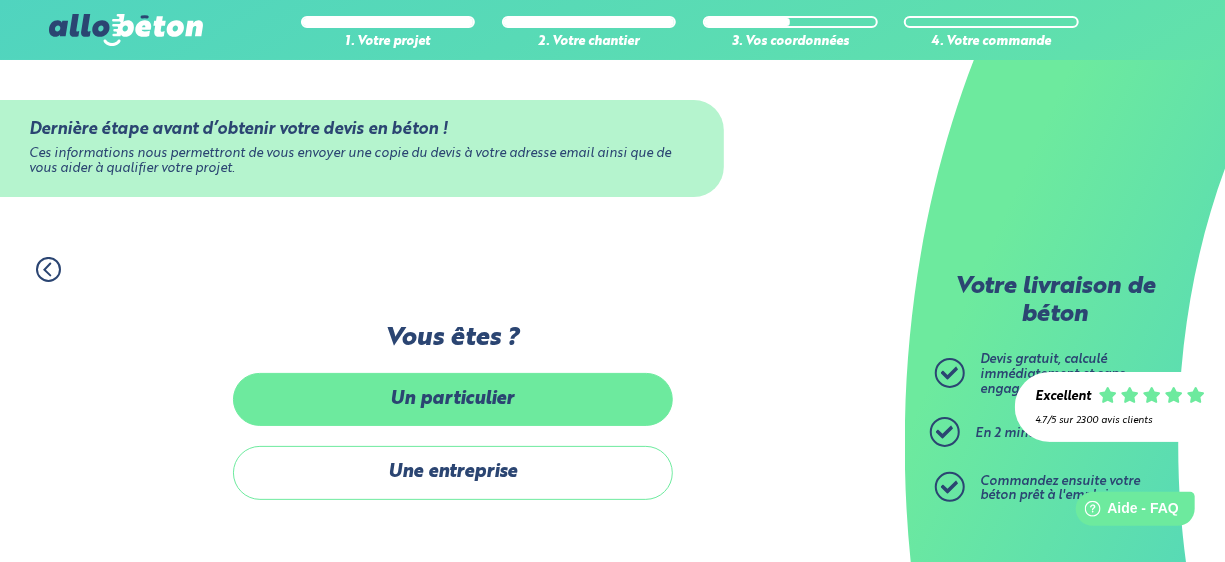 click on "Un particulier" at bounding box center (453, 399) 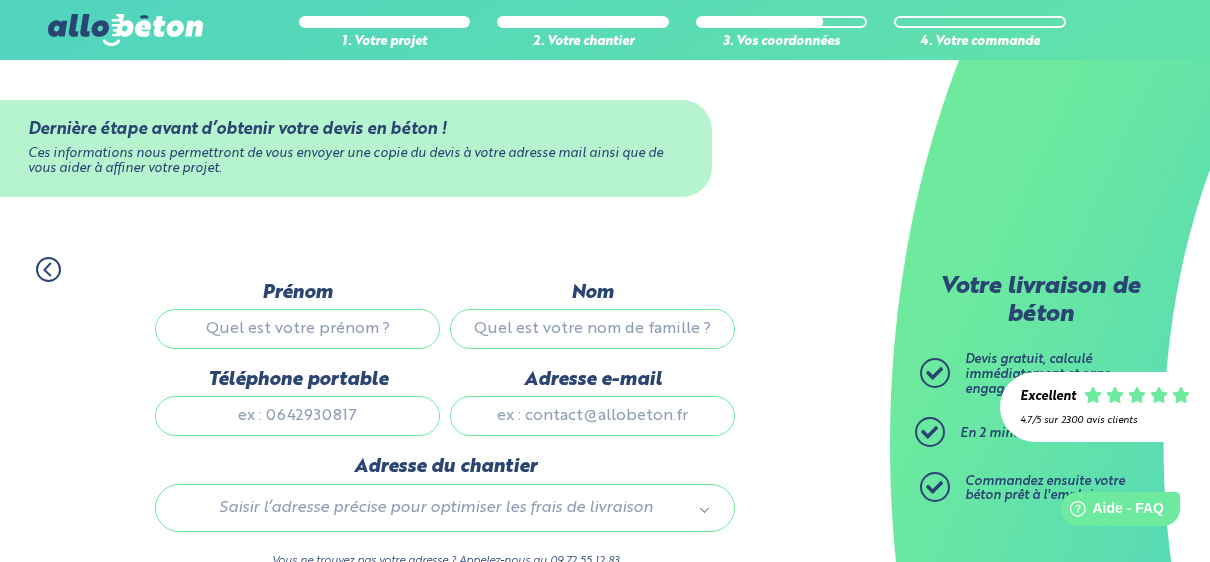 click on "Prénom" at bounding box center (297, 329) 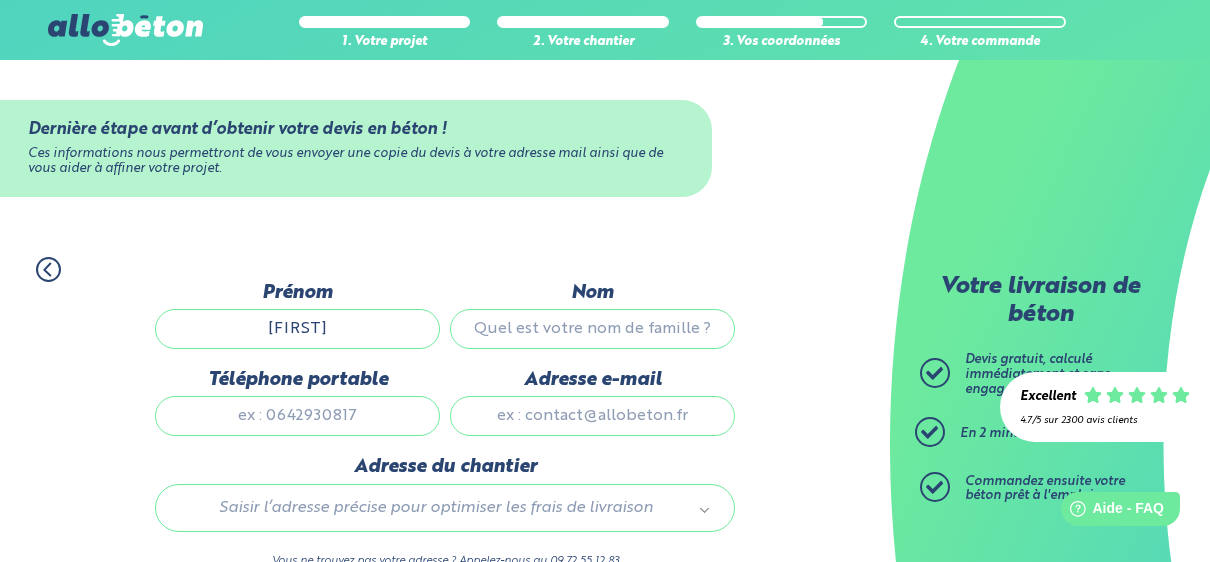 type on "MARCO" 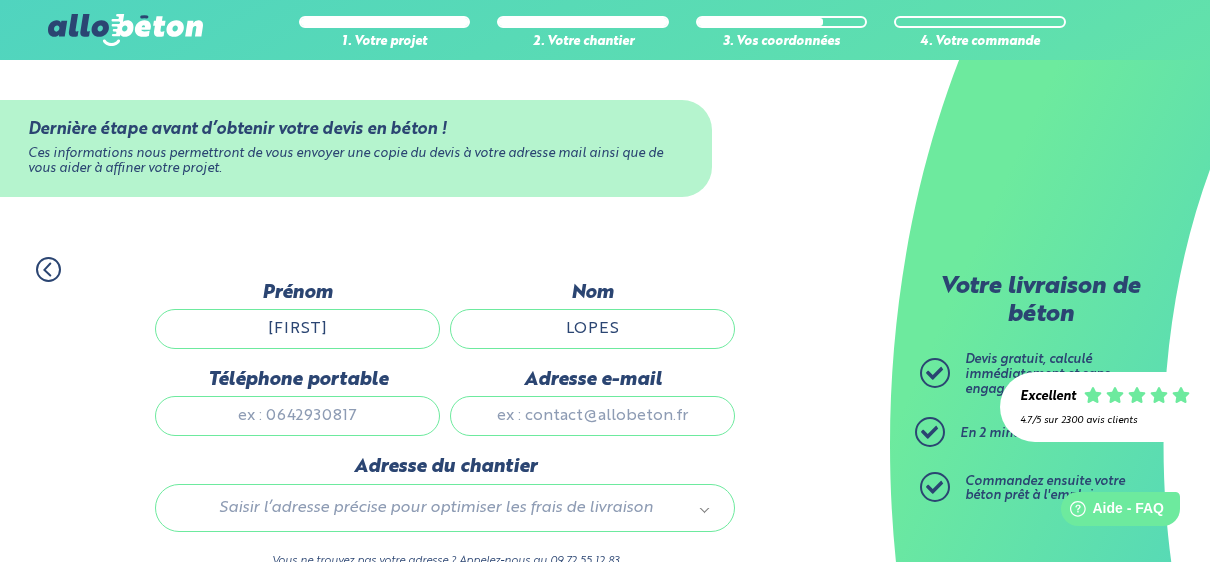 type on "LOPES" 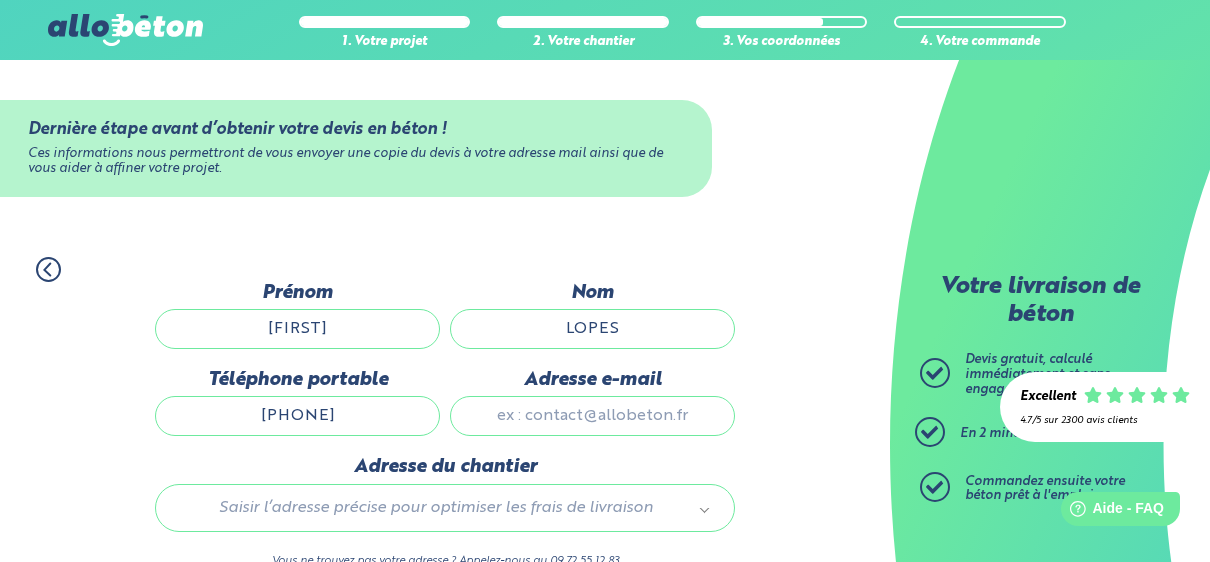 type on "0761984058" 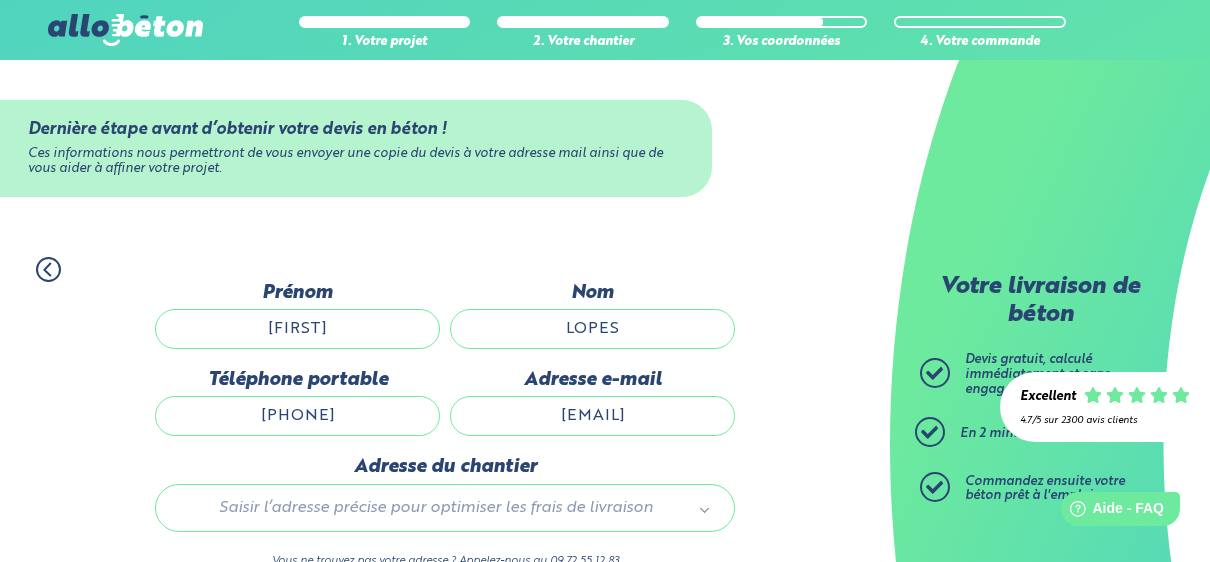 type on "marco.lopes@faurecia.com" 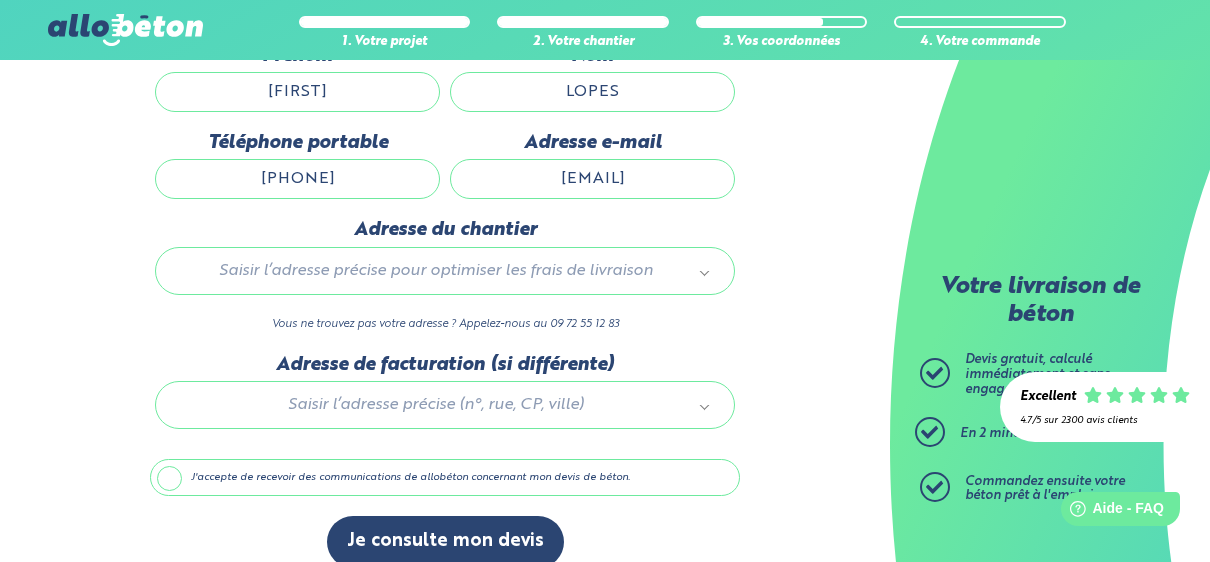 scroll, scrollTop: 259, scrollLeft: 0, axis: vertical 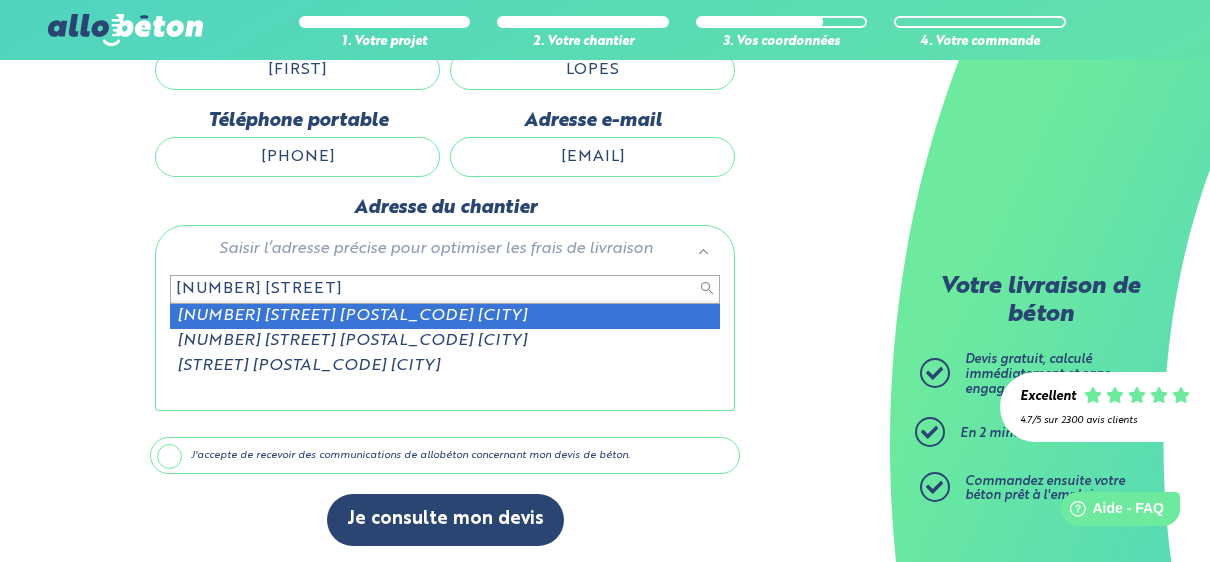 type on "5 rue du paradis eta" 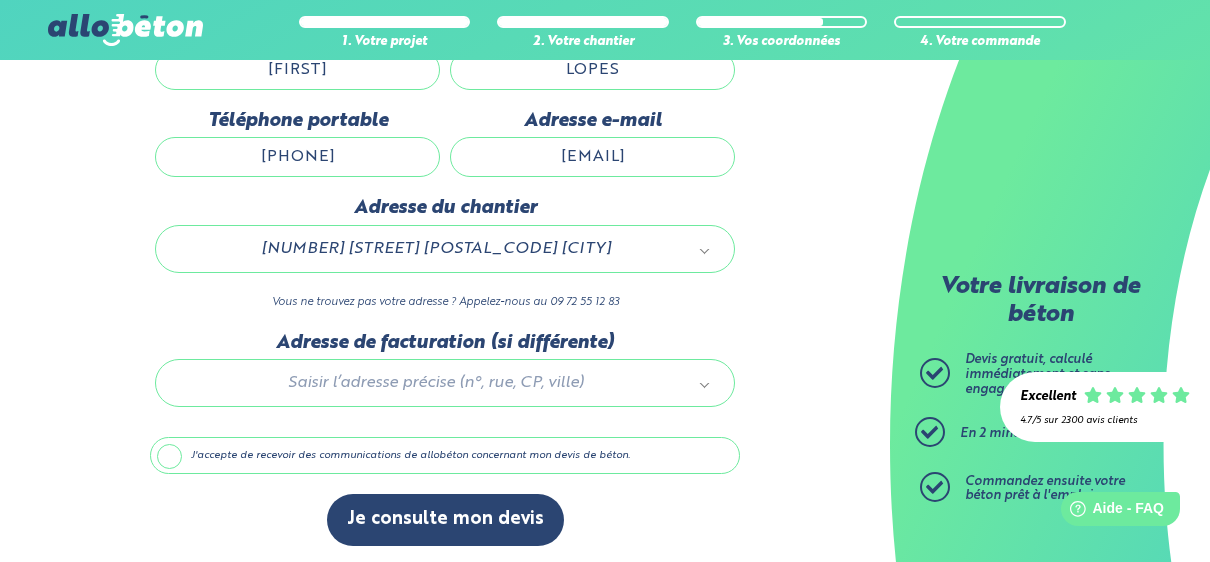 click on "J'accepte de recevoir des communications de allobéton concernant mon devis de béton." at bounding box center (445, 456) 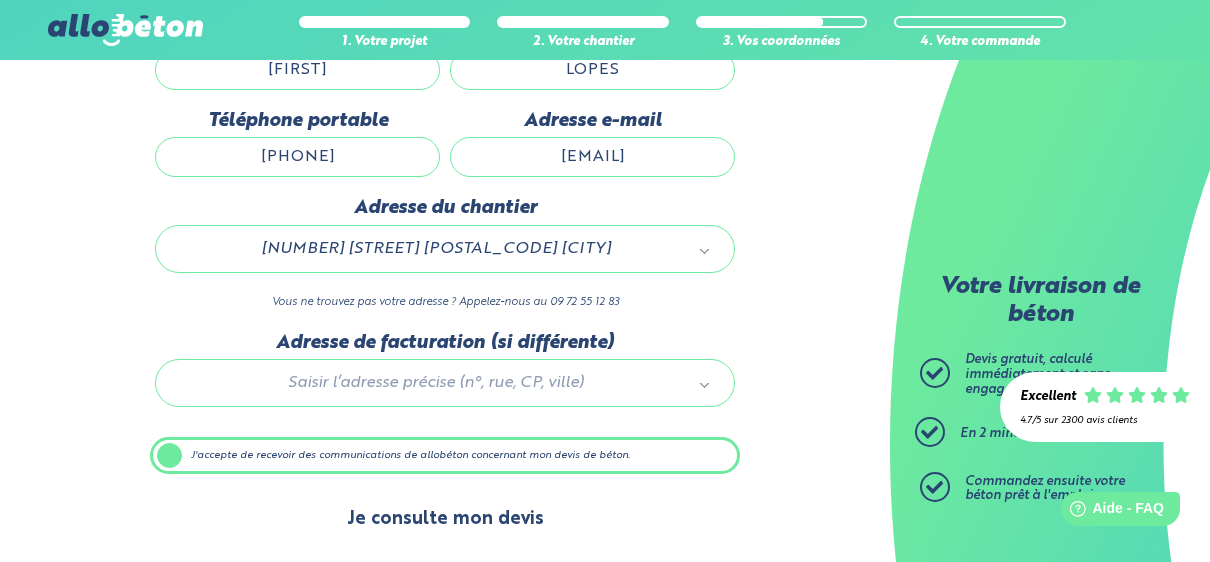 click on "Je consulte mon devis" at bounding box center [445, 519] 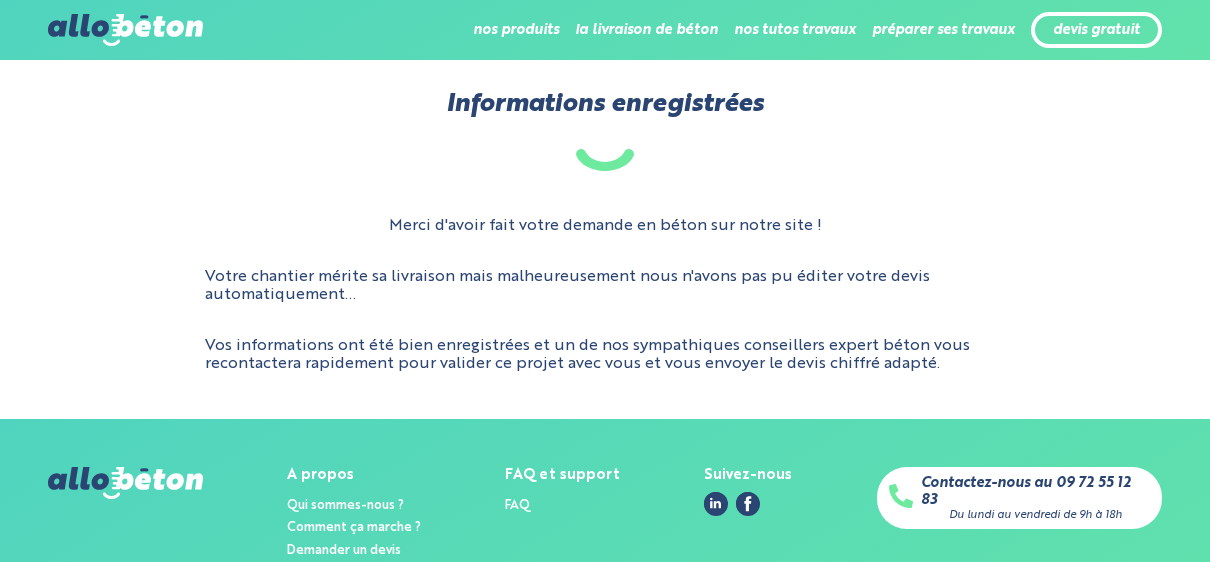 scroll, scrollTop: 0, scrollLeft: 0, axis: both 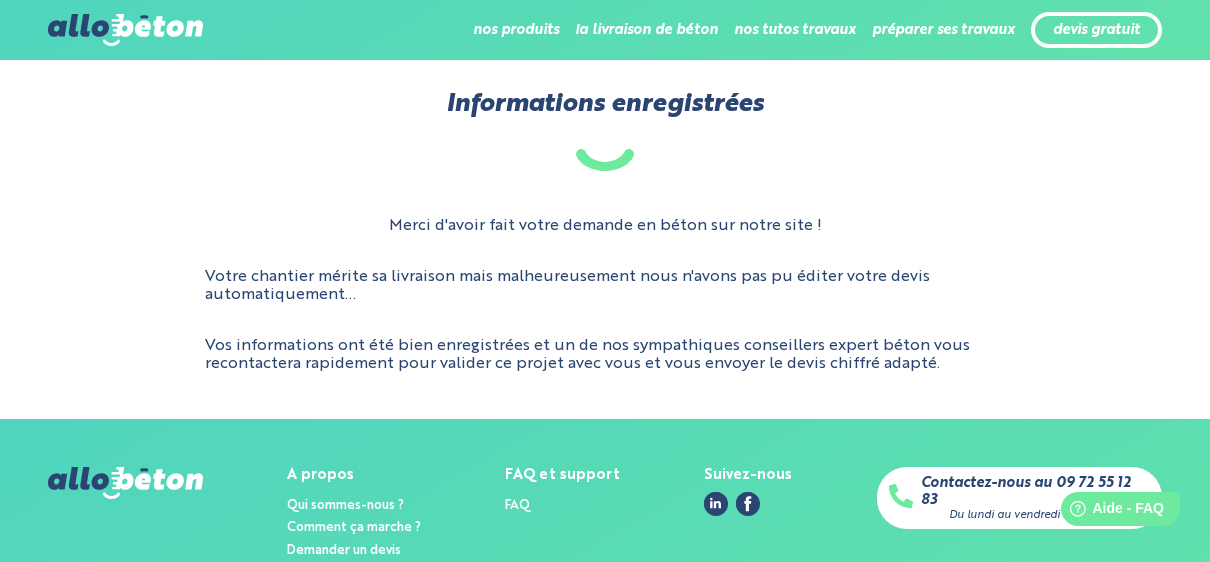 click at bounding box center (125, 30) 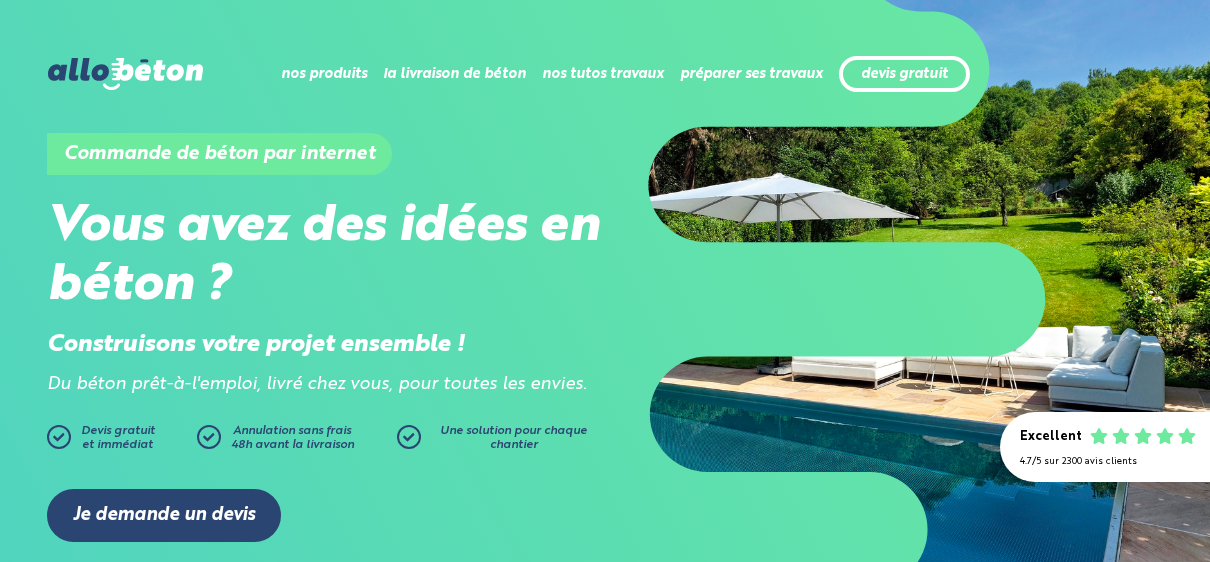 scroll, scrollTop: 0, scrollLeft: 0, axis: both 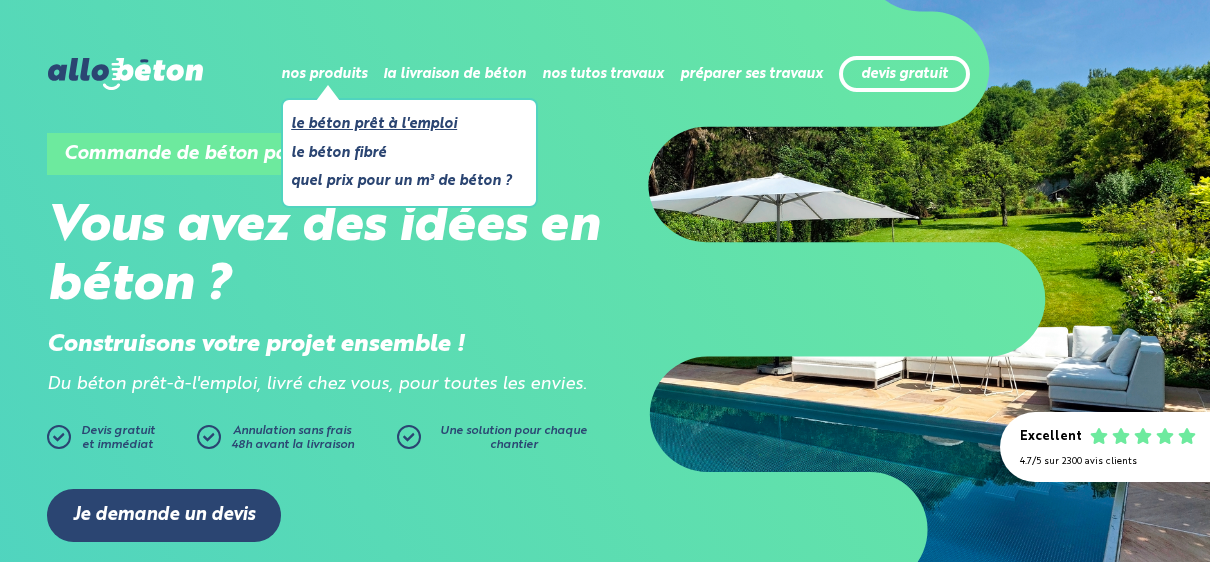 click on "Le béton prêt à l'emploi" at bounding box center [401, 124] 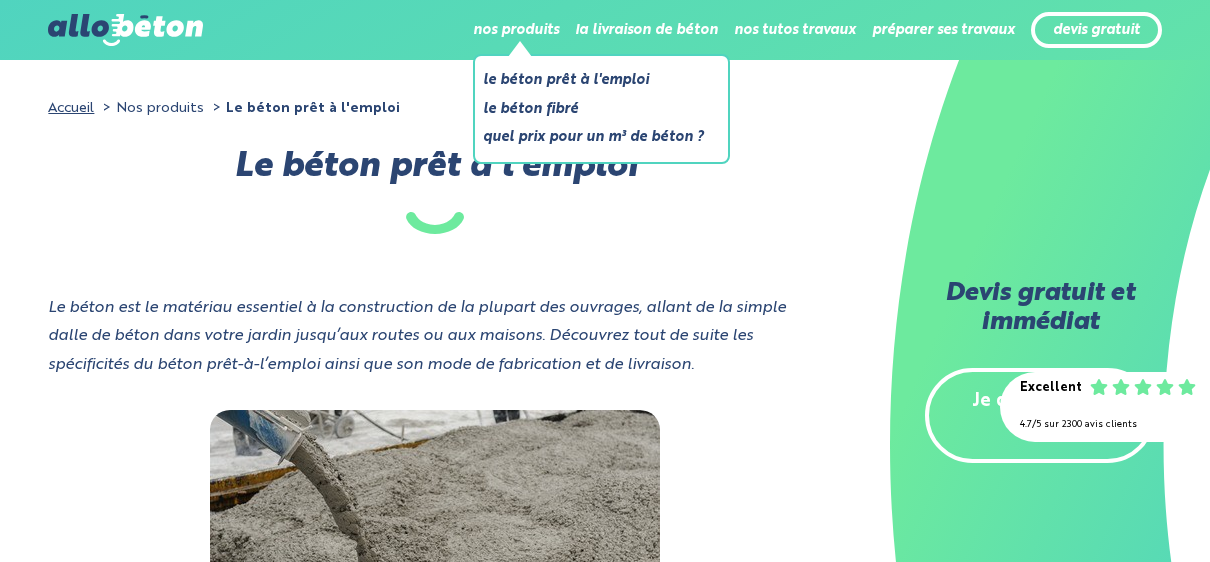 scroll, scrollTop: 0, scrollLeft: 0, axis: both 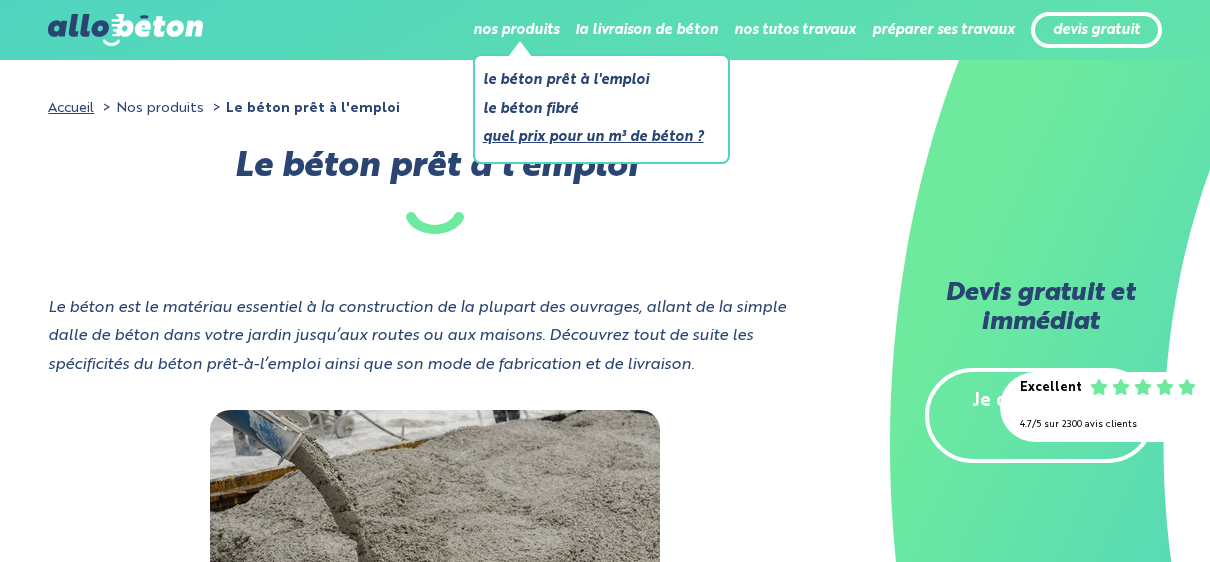 click on "Quel prix pour un m³ de béton ?" at bounding box center (593, 137) 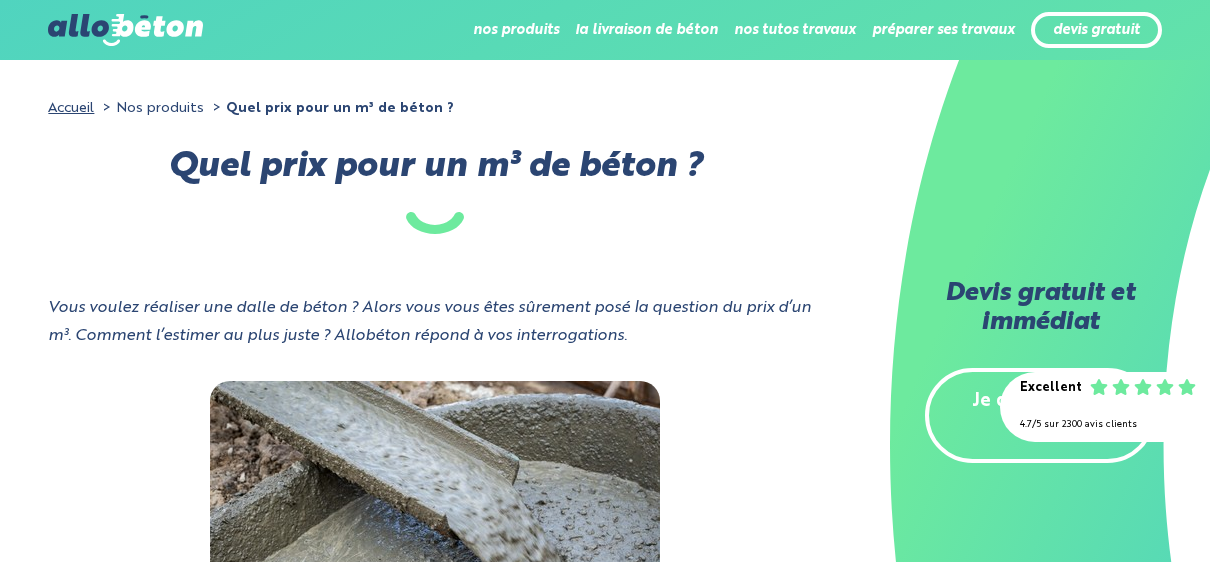 scroll, scrollTop: 0, scrollLeft: 0, axis: both 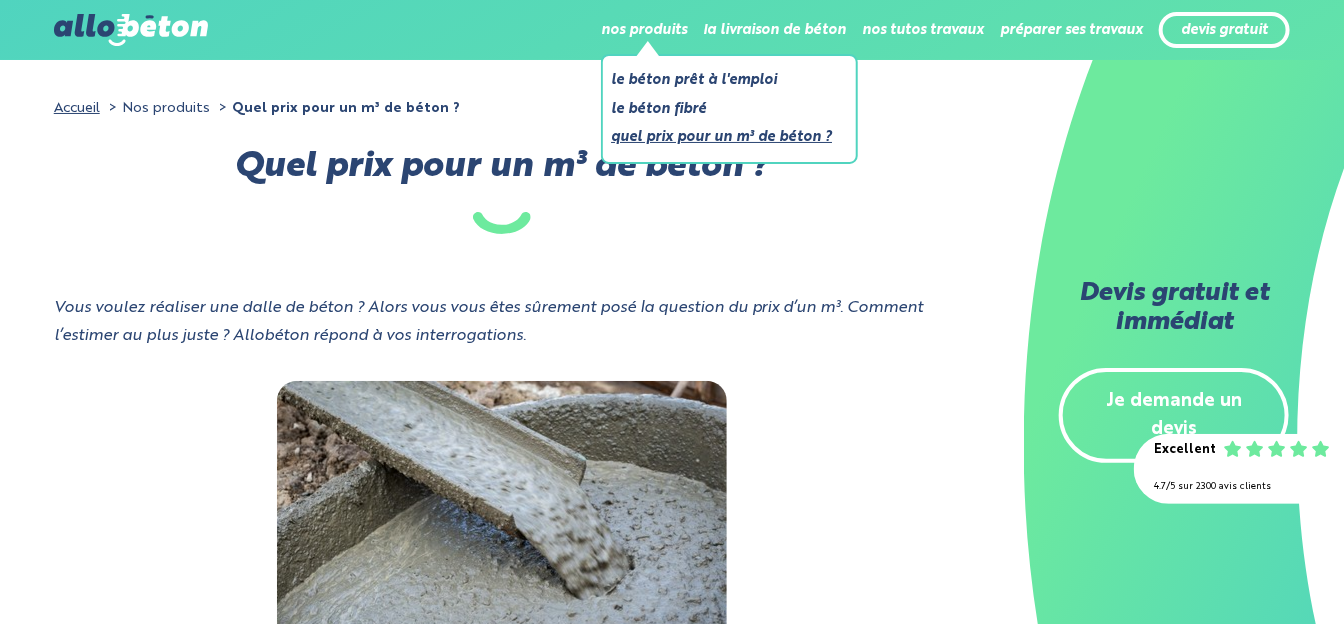 click on "Quel prix pour un m³ de béton ?" at bounding box center (721, 137) 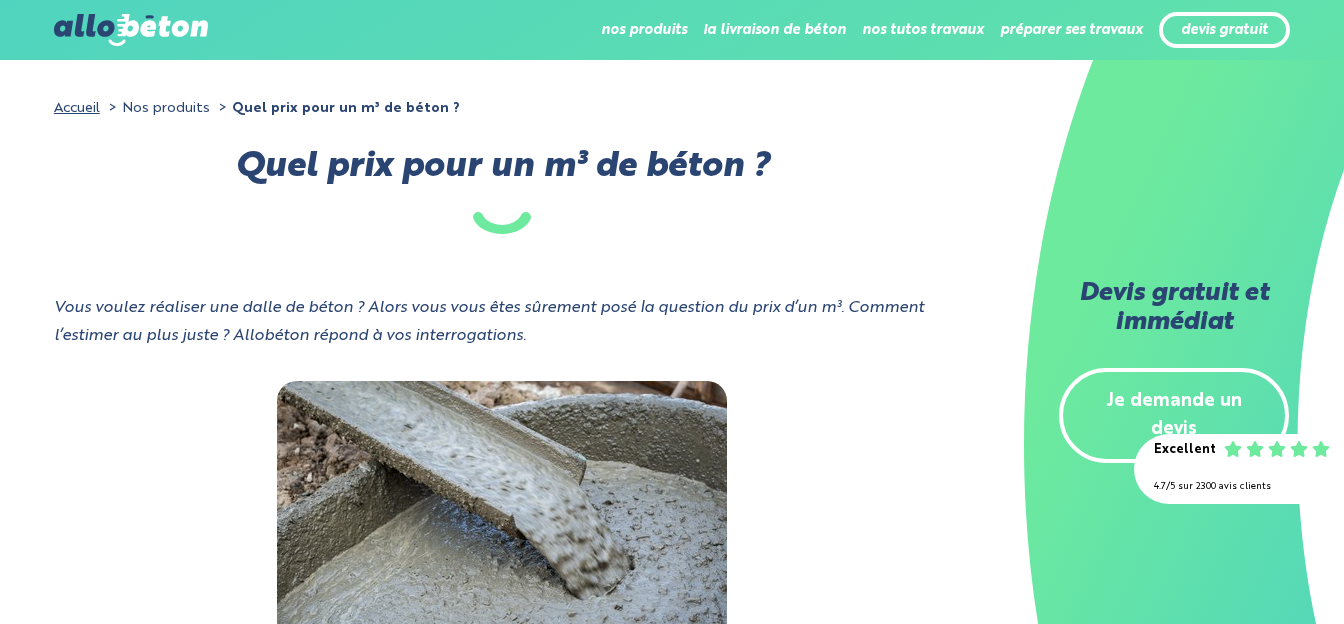 scroll, scrollTop: 97, scrollLeft: 0, axis: vertical 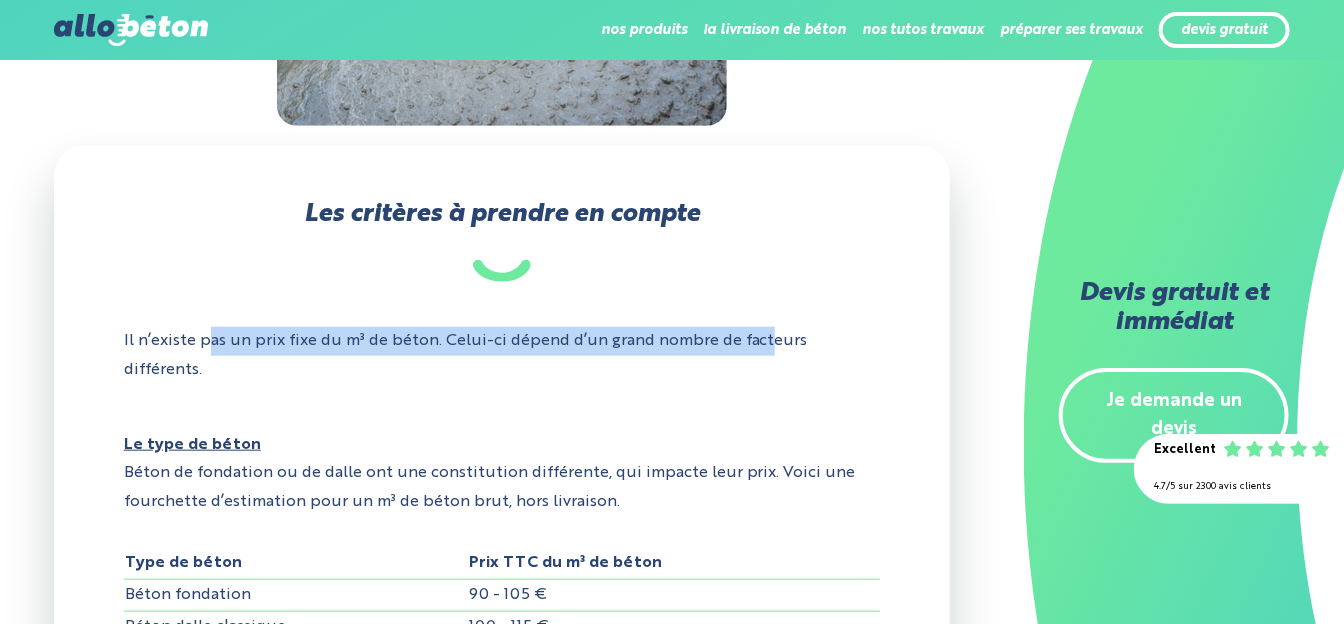 drag, startPoint x: 207, startPoint y: 343, endPoint x: 764, endPoint y: 357, distance: 557.1759 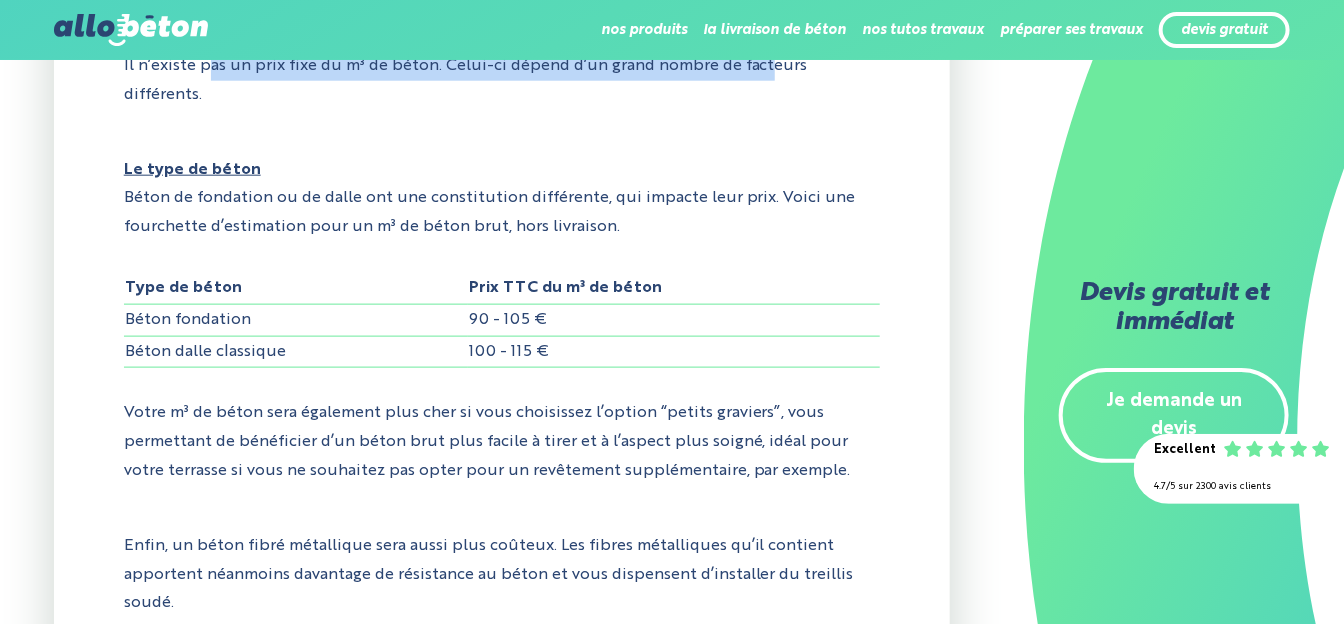scroll, scrollTop: 1000, scrollLeft: 0, axis: vertical 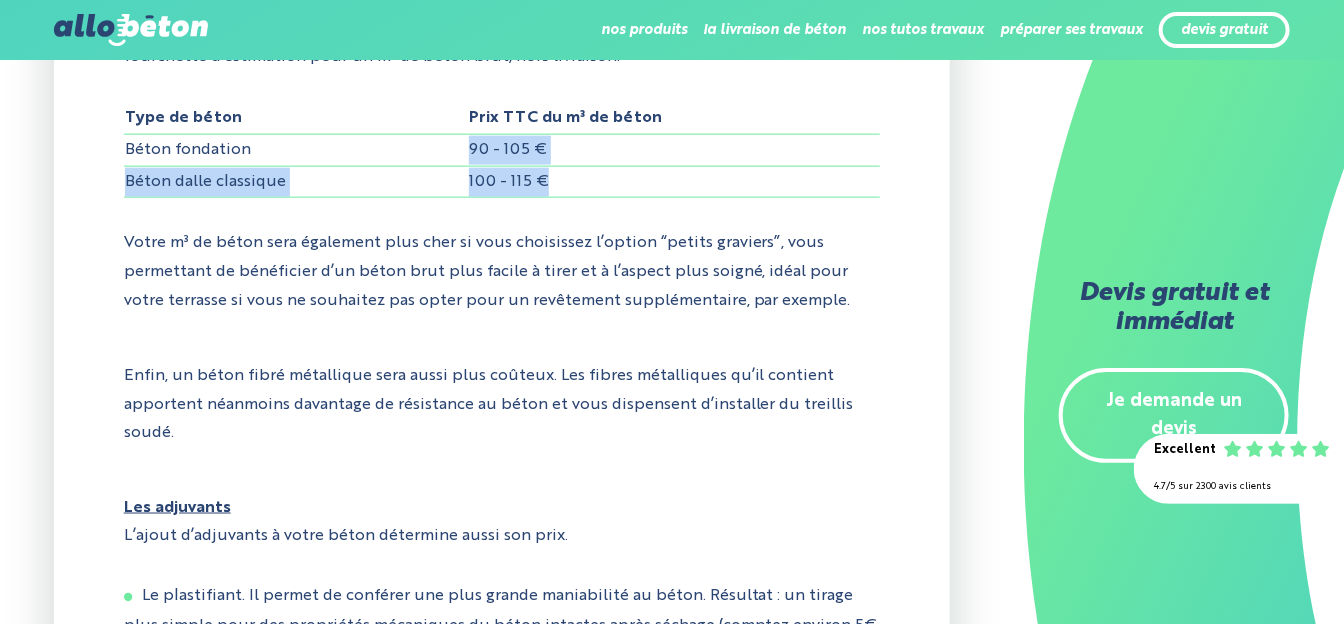 drag, startPoint x: 589, startPoint y: 147, endPoint x: 441, endPoint y: 124, distance: 149.7765 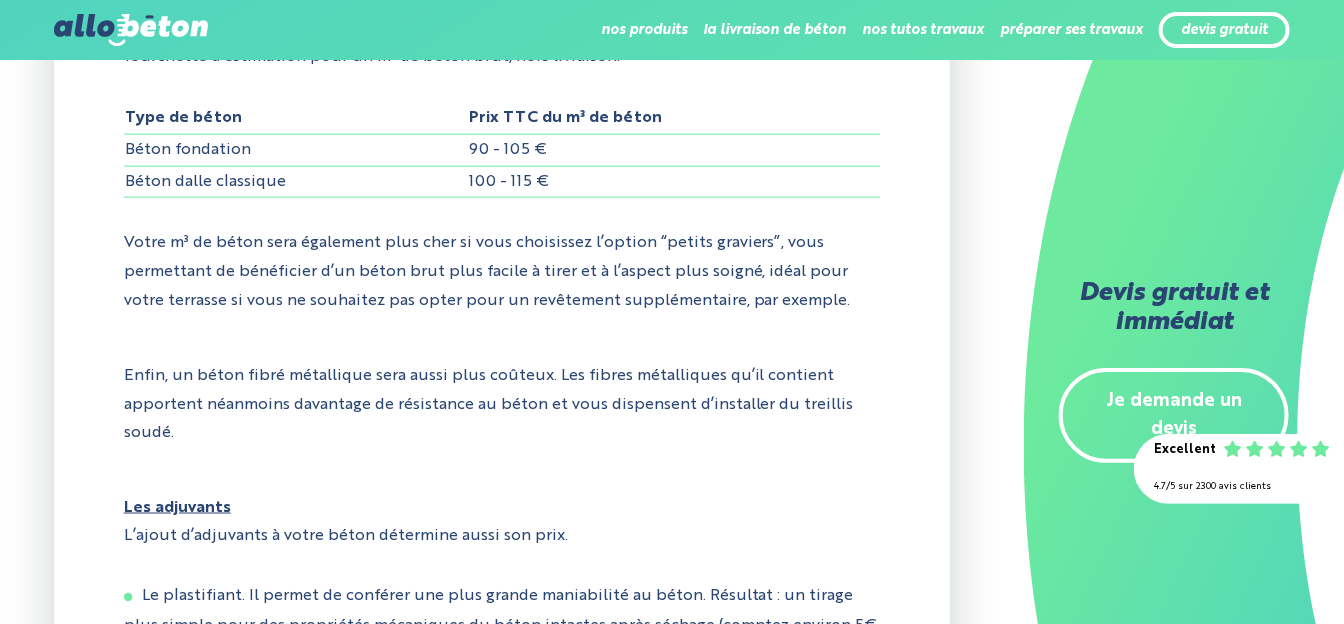 drag, startPoint x: 441, startPoint y: 124, endPoint x: 661, endPoint y: 335, distance: 304.82947 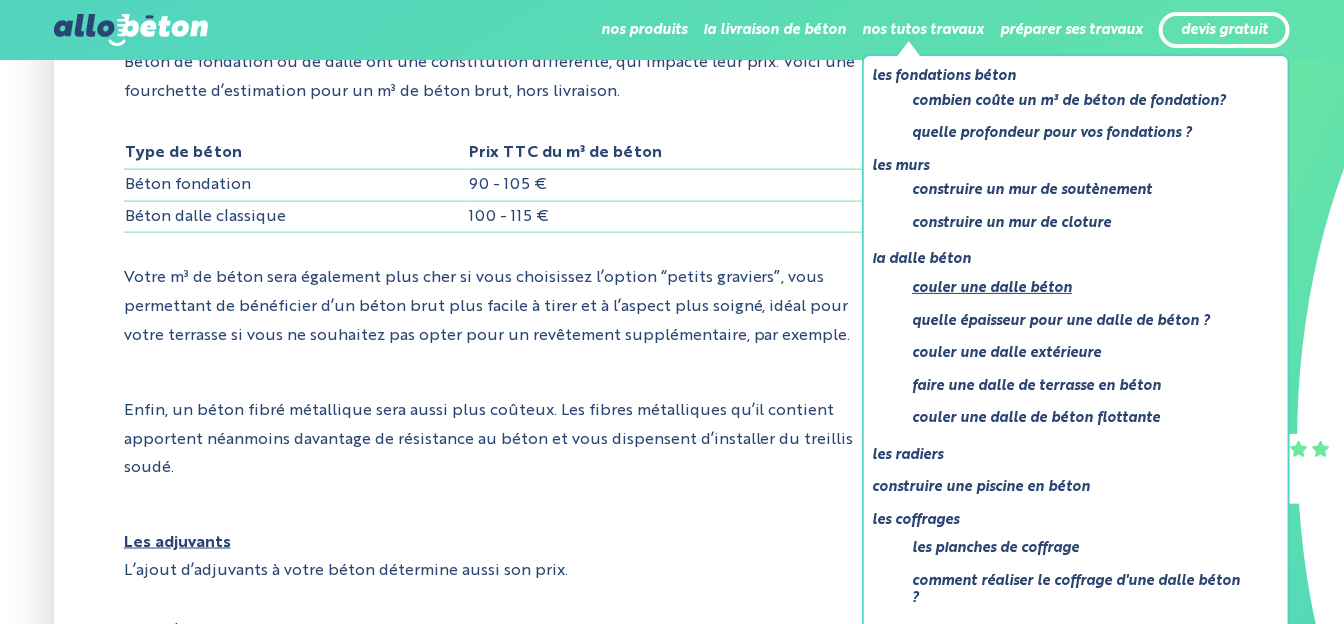 scroll, scrollTop: 1000, scrollLeft: 0, axis: vertical 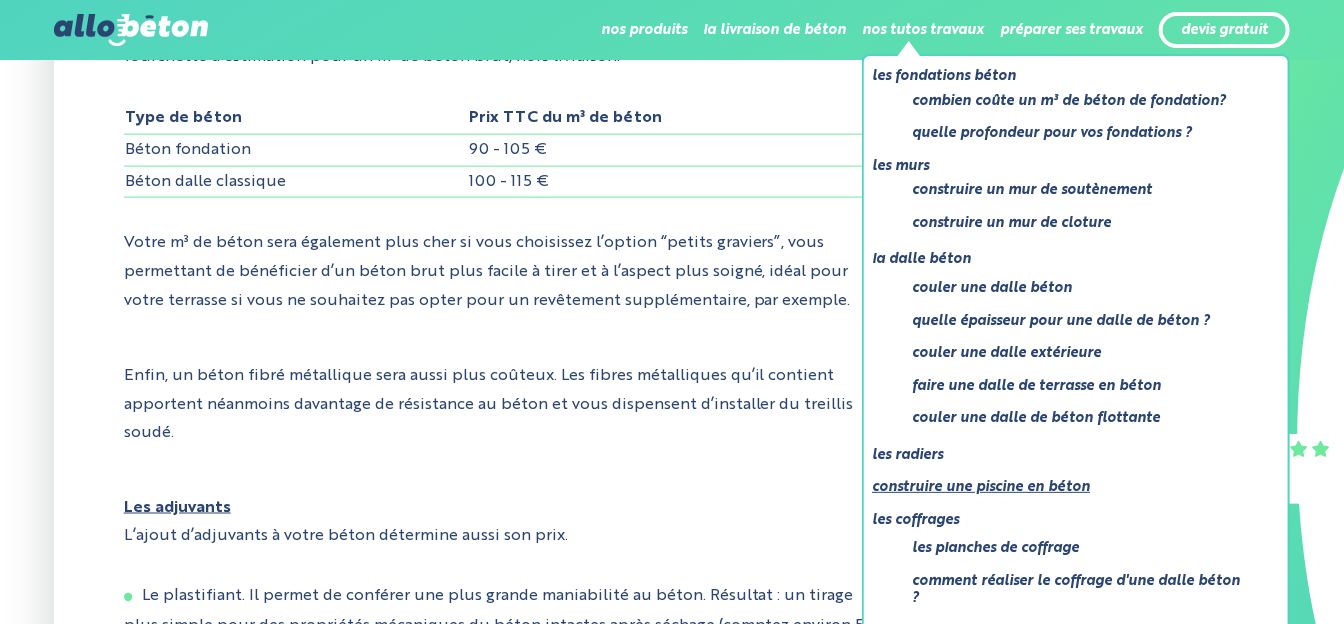 click on "Construire une piscine en béton" at bounding box center (1068, 487) 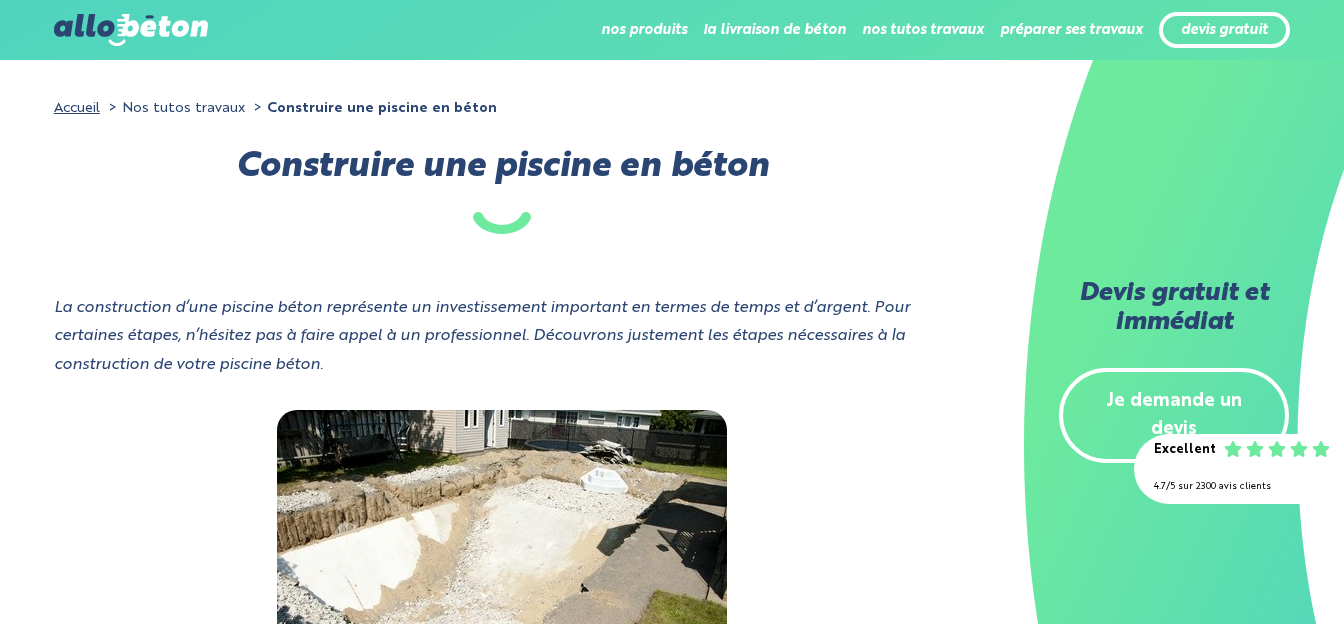 scroll, scrollTop: 0, scrollLeft: 0, axis: both 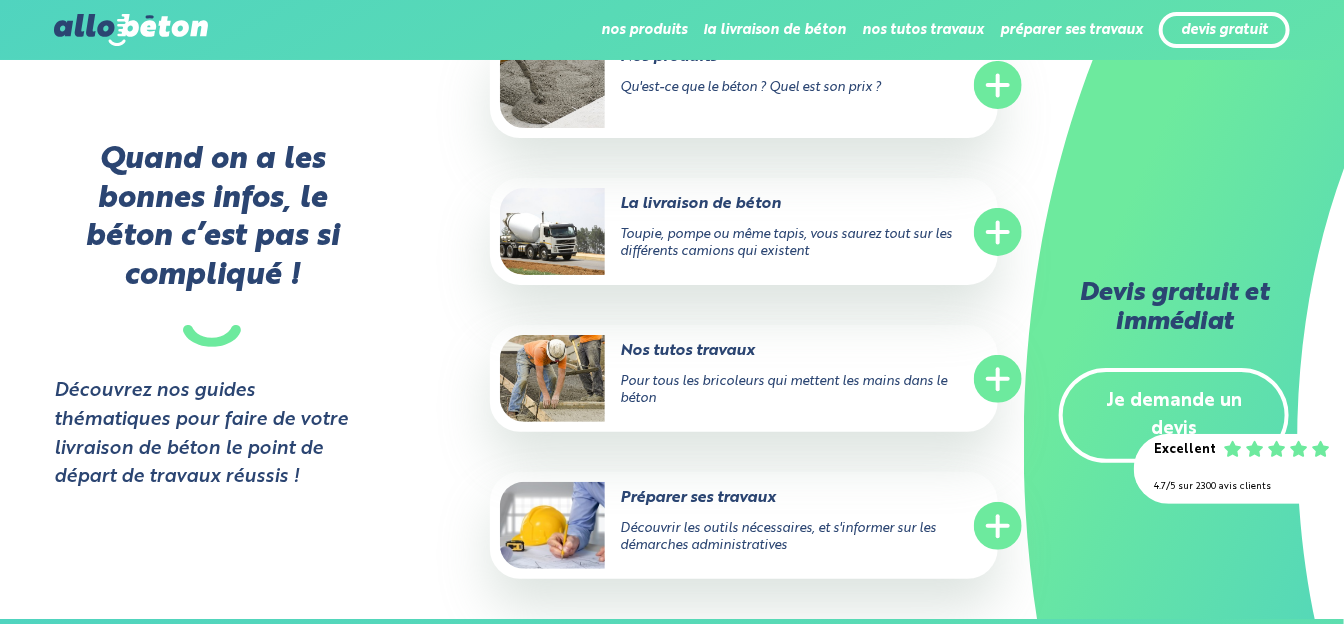 click 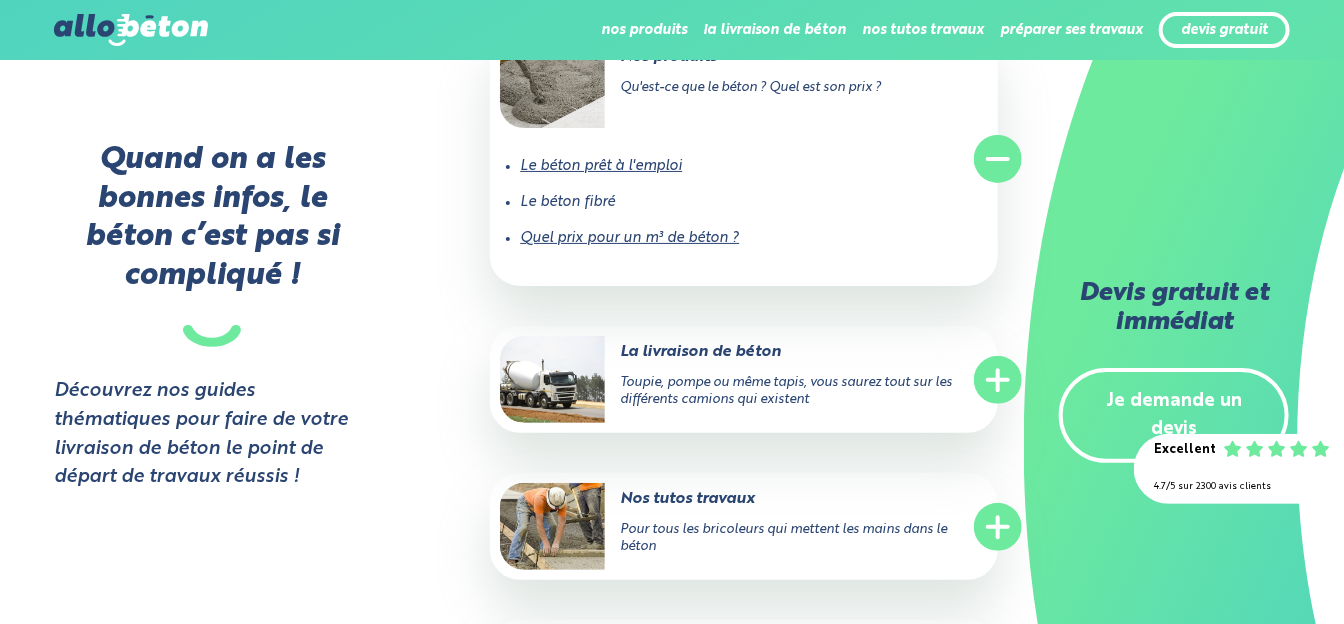 click on "Le béton prêt à l'emploi" at bounding box center (601, 166) 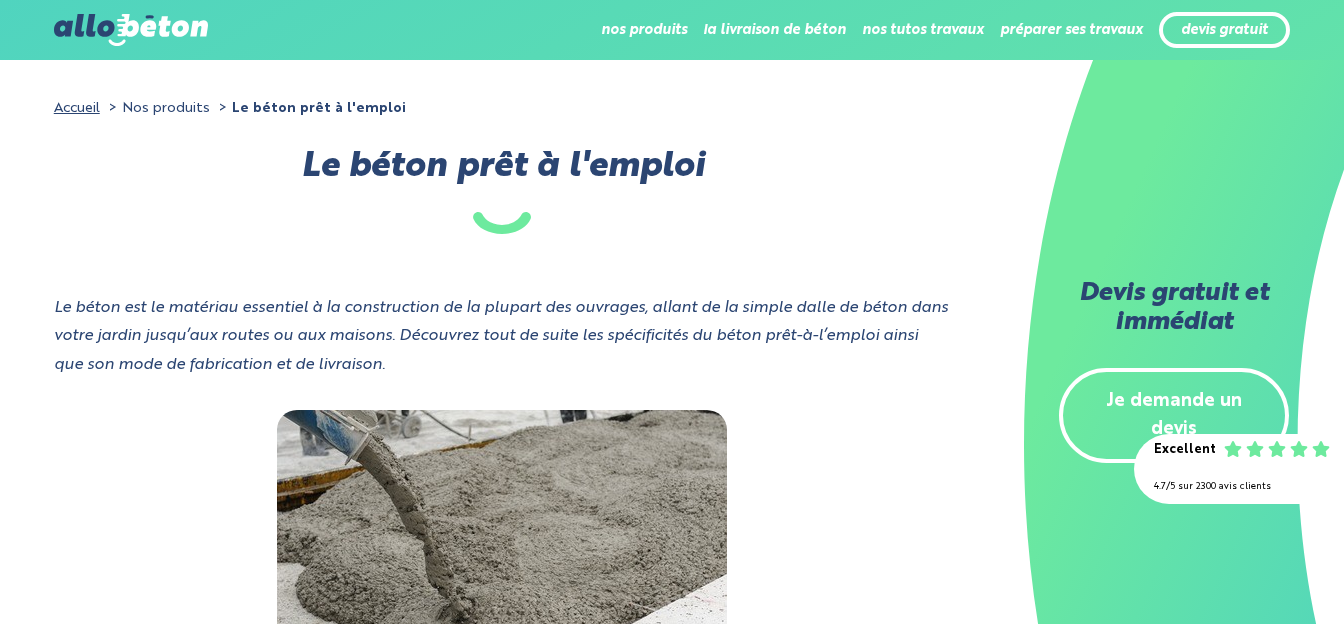 scroll, scrollTop: 0, scrollLeft: 0, axis: both 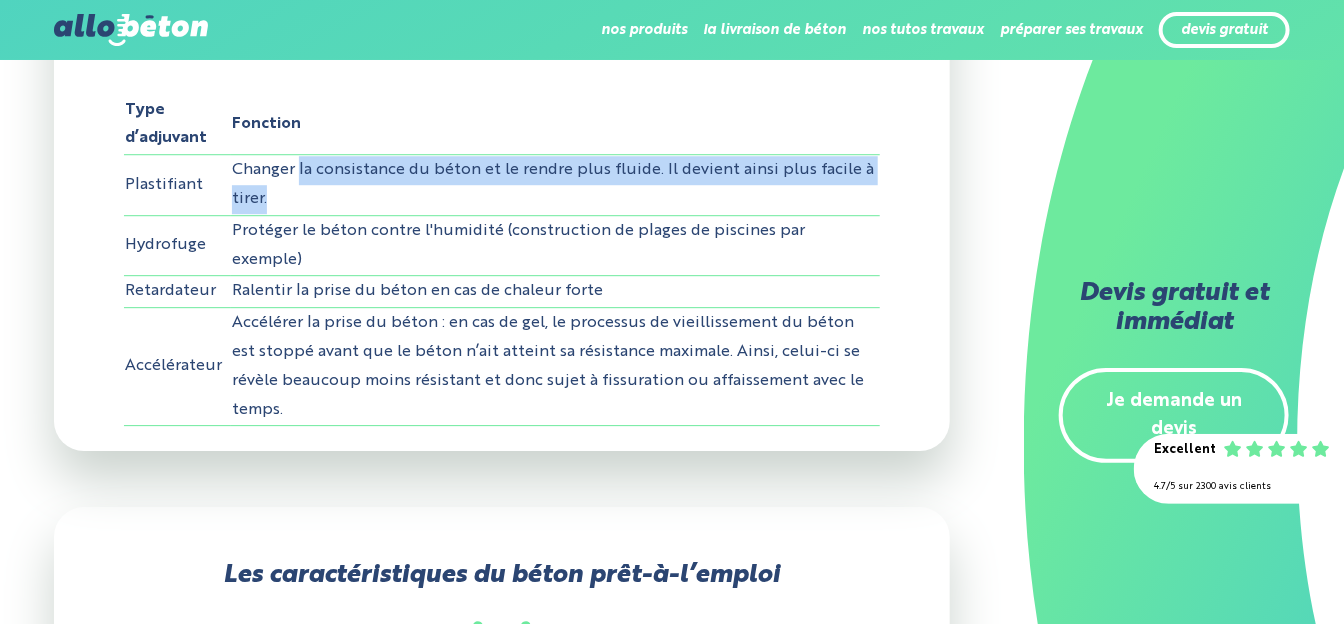 drag, startPoint x: 297, startPoint y: 176, endPoint x: 387, endPoint y: 205, distance: 94.55686 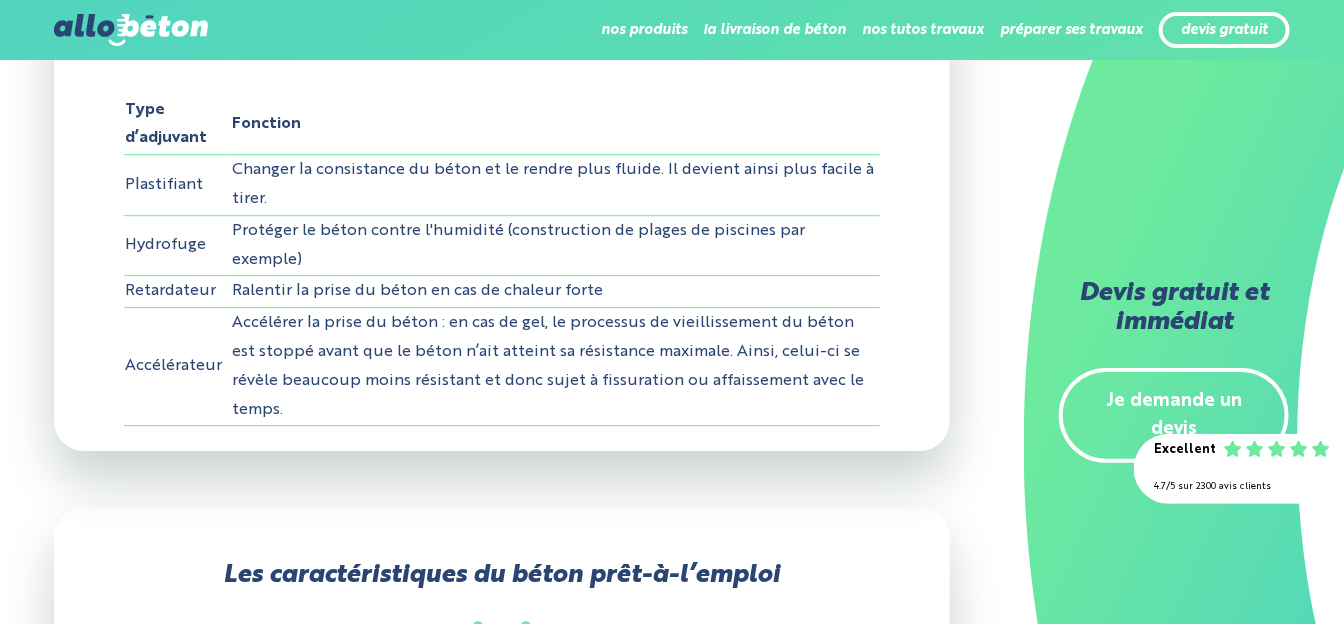 drag, startPoint x: 387, startPoint y: 205, endPoint x: 262, endPoint y: 241, distance: 130.08075 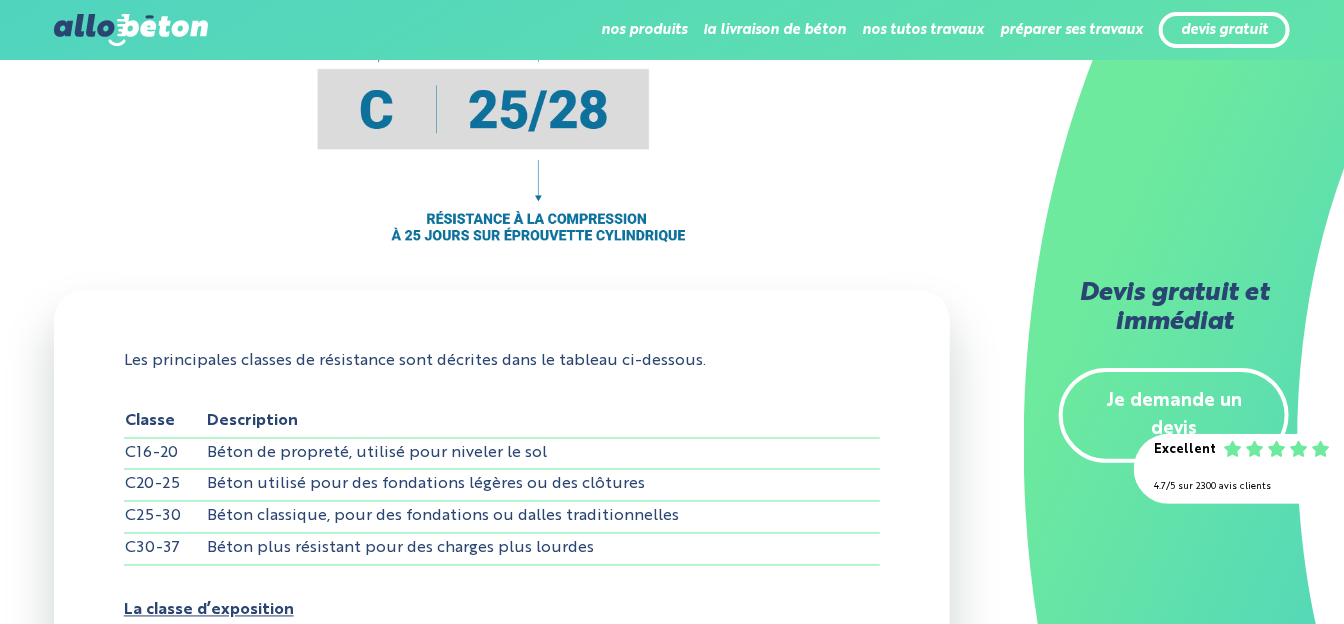 scroll, scrollTop: 4111, scrollLeft: 0, axis: vertical 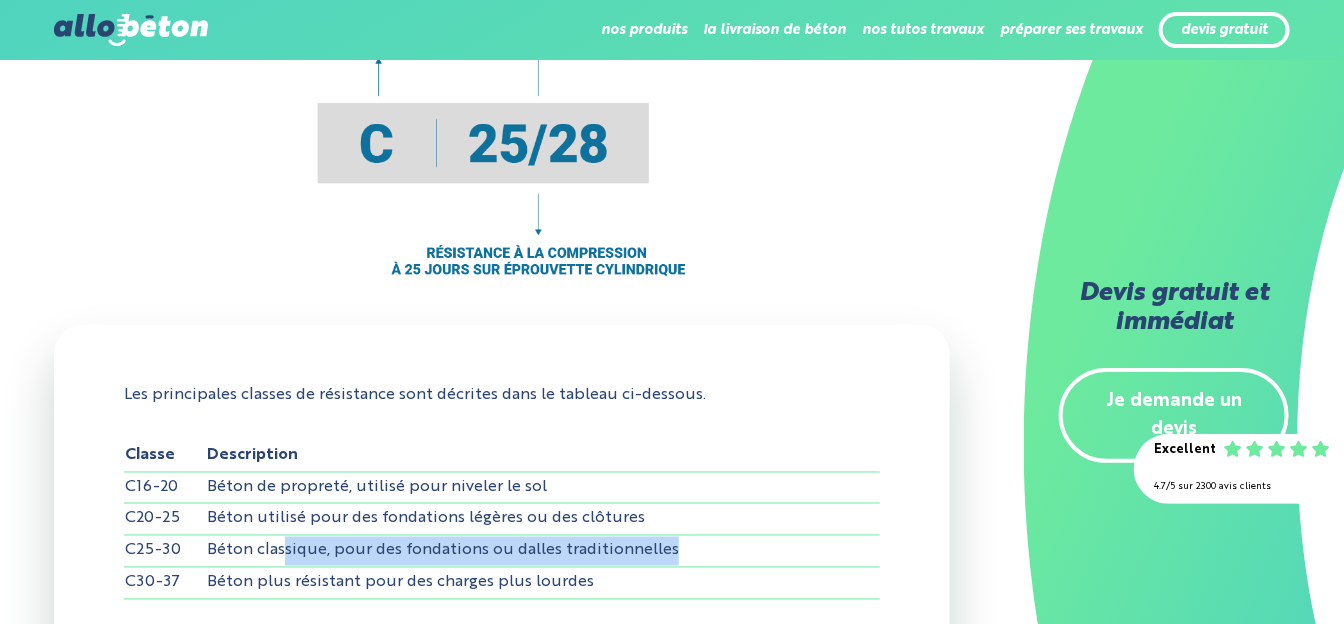 drag, startPoint x: 287, startPoint y: 403, endPoint x: 672, endPoint y: 410, distance: 385.06363 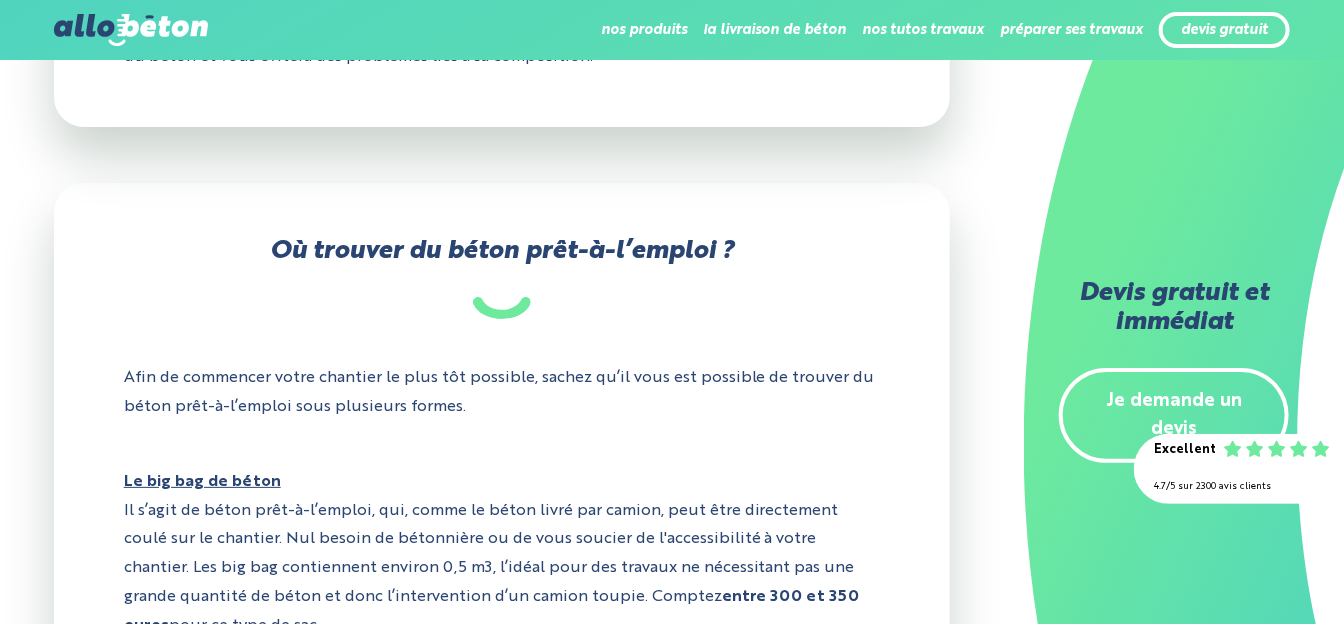scroll, scrollTop: 5917, scrollLeft: 0, axis: vertical 